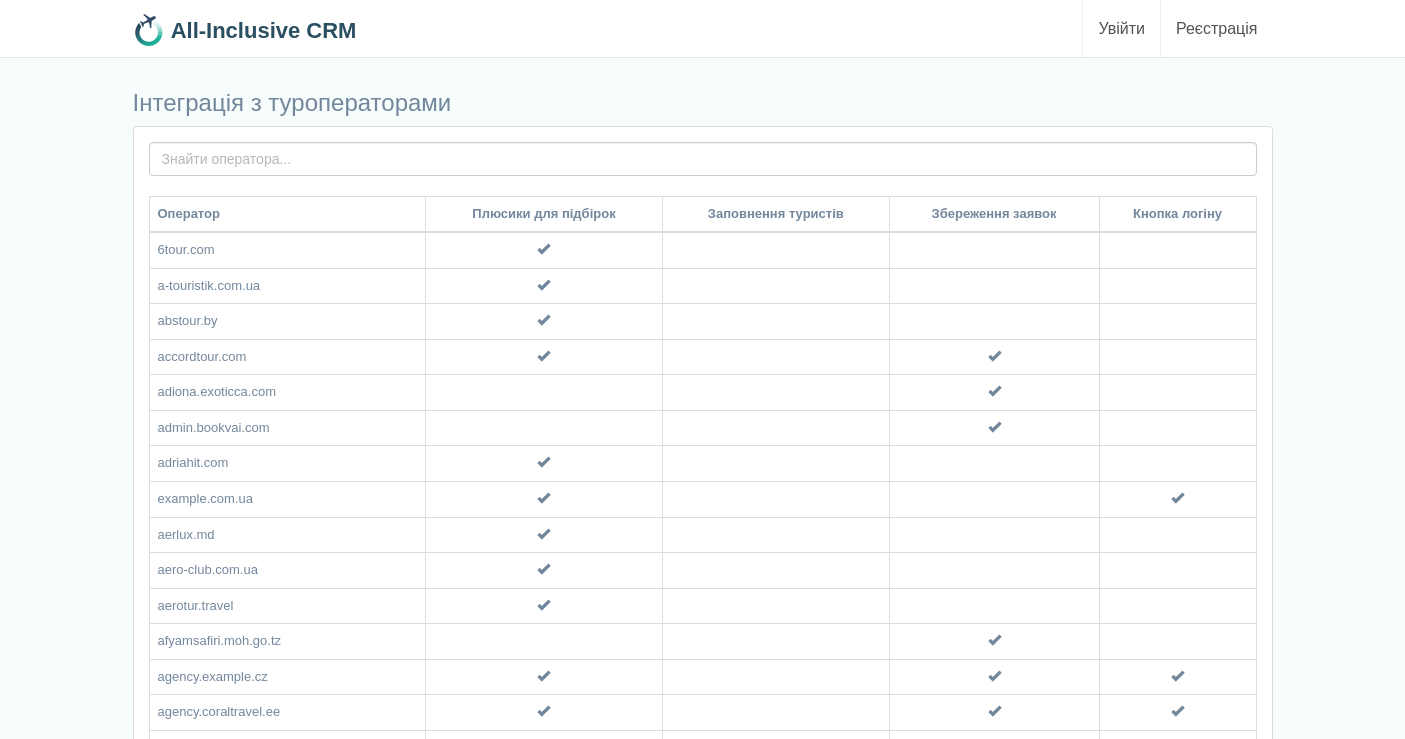 scroll, scrollTop: 0, scrollLeft: 0, axis: both 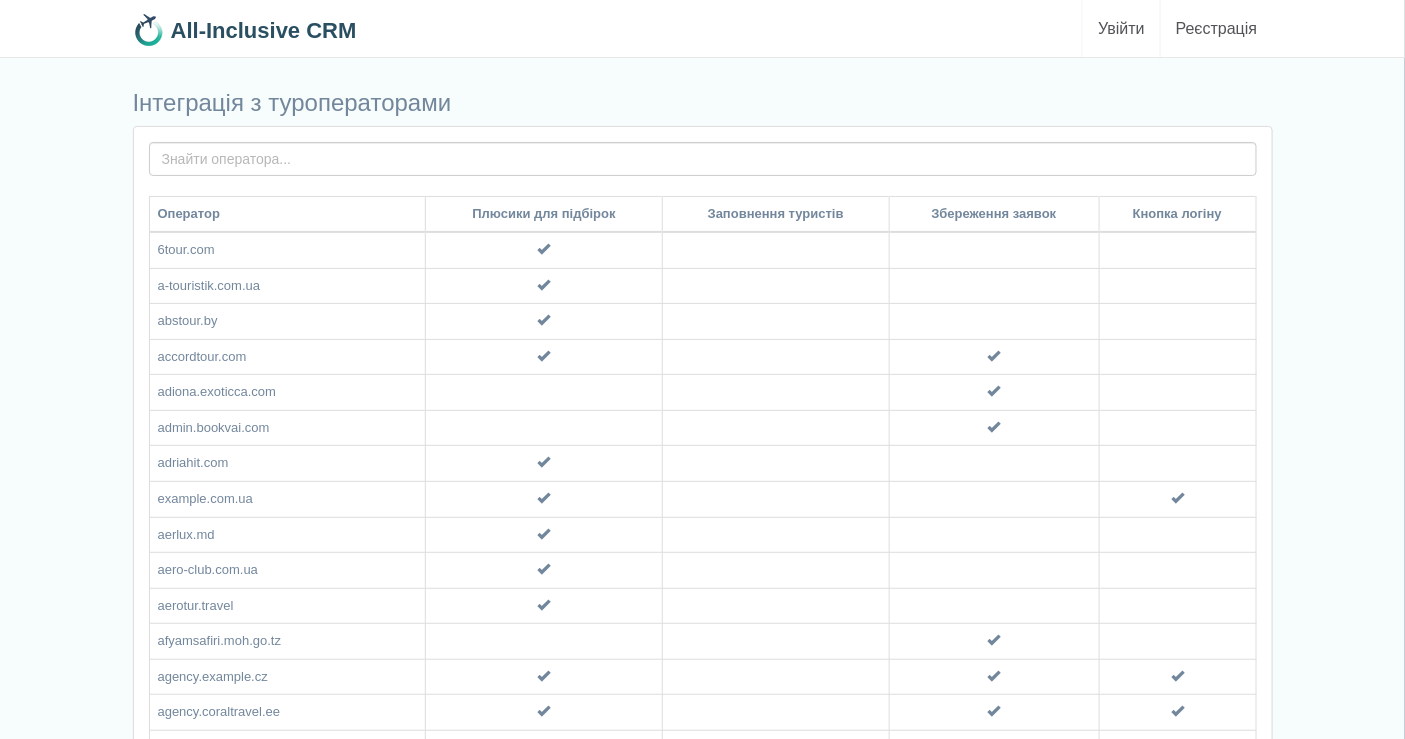 click on "Увійти" at bounding box center (1121, 28) 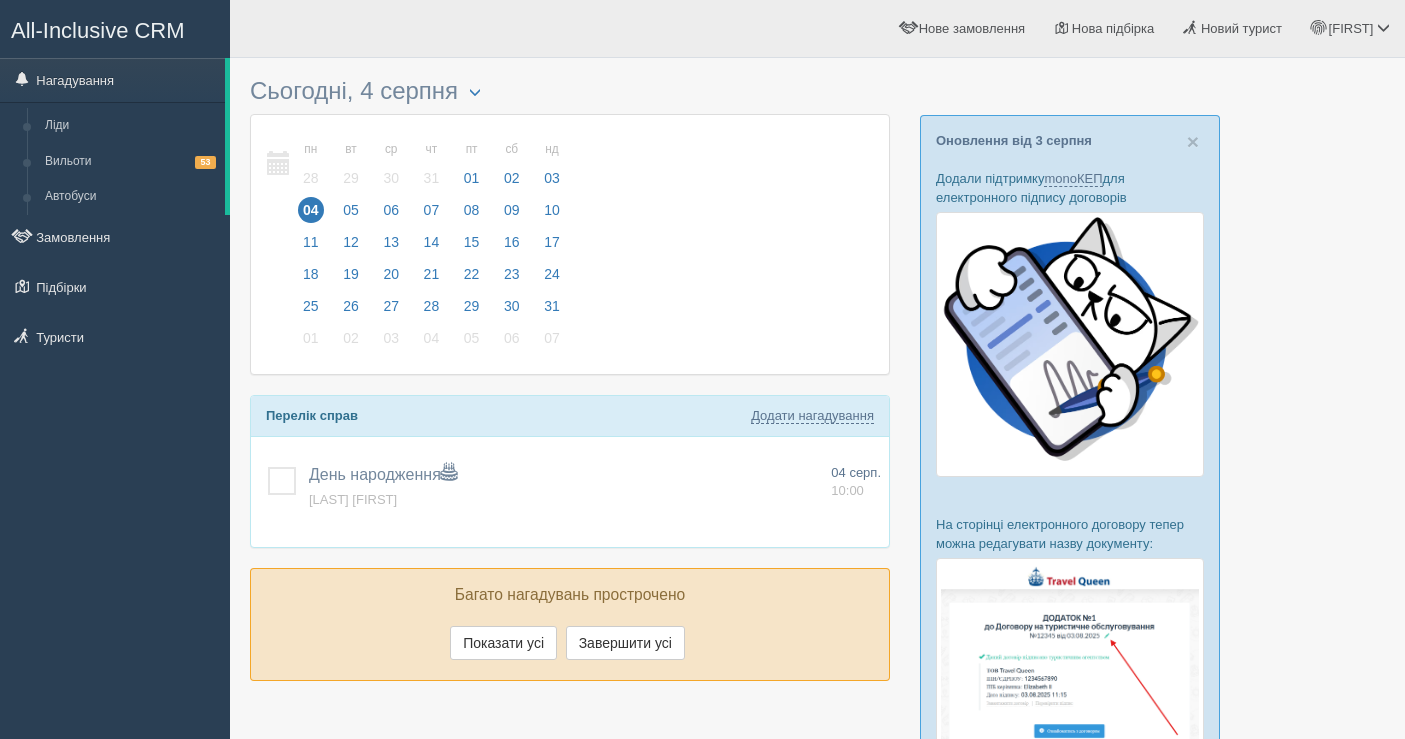 scroll, scrollTop: 0, scrollLeft: 0, axis: both 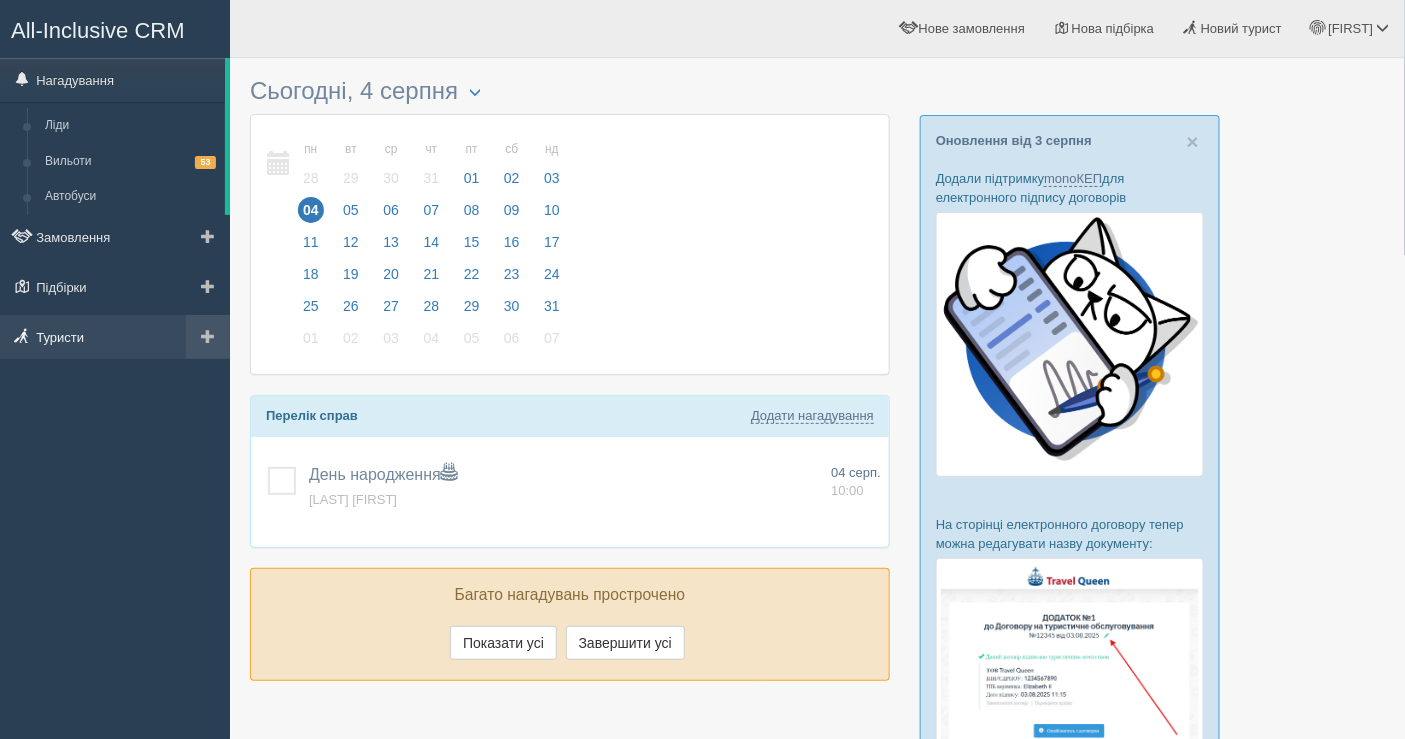 click on "Туристи" at bounding box center (115, 337) 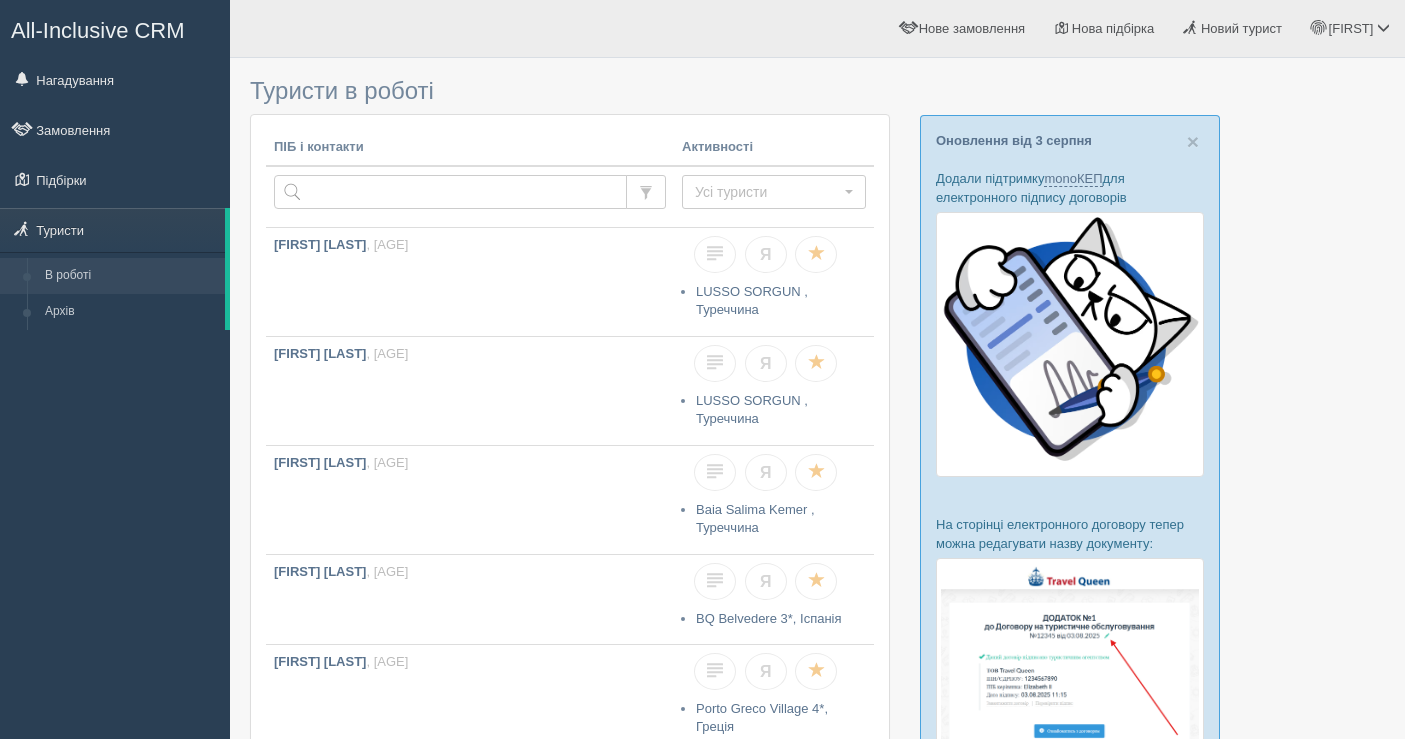 scroll, scrollTop: 0, scrollLeft: 0, axis: both 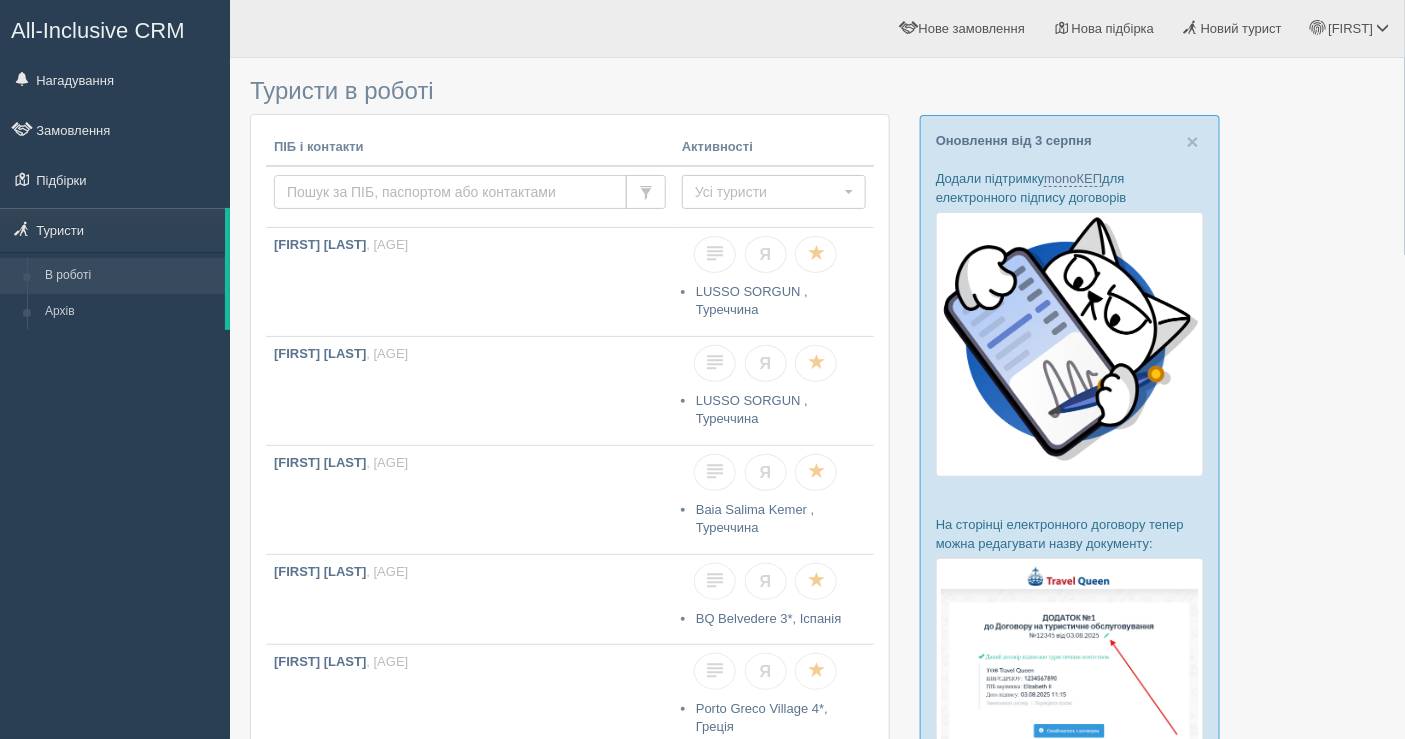 click at bounding box center (450, 192) 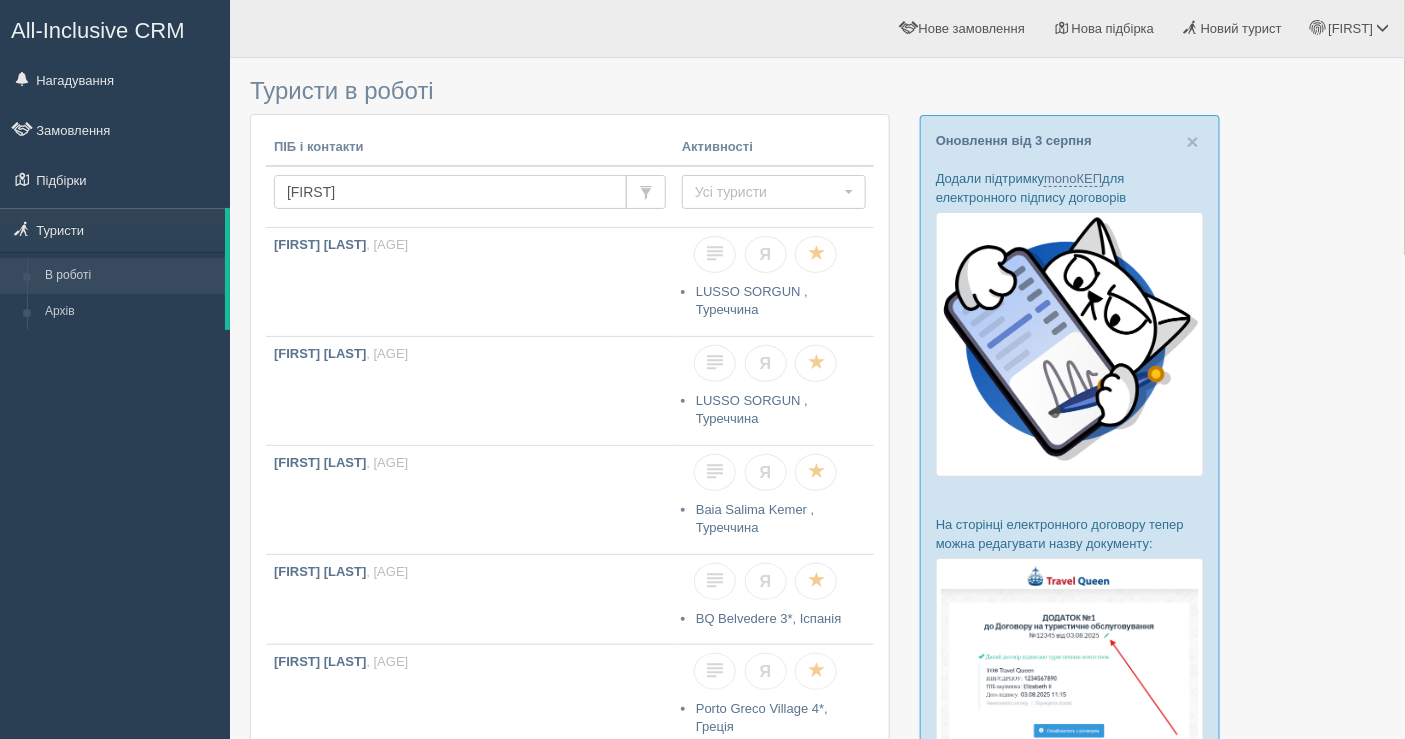 type on "[FIRST]" 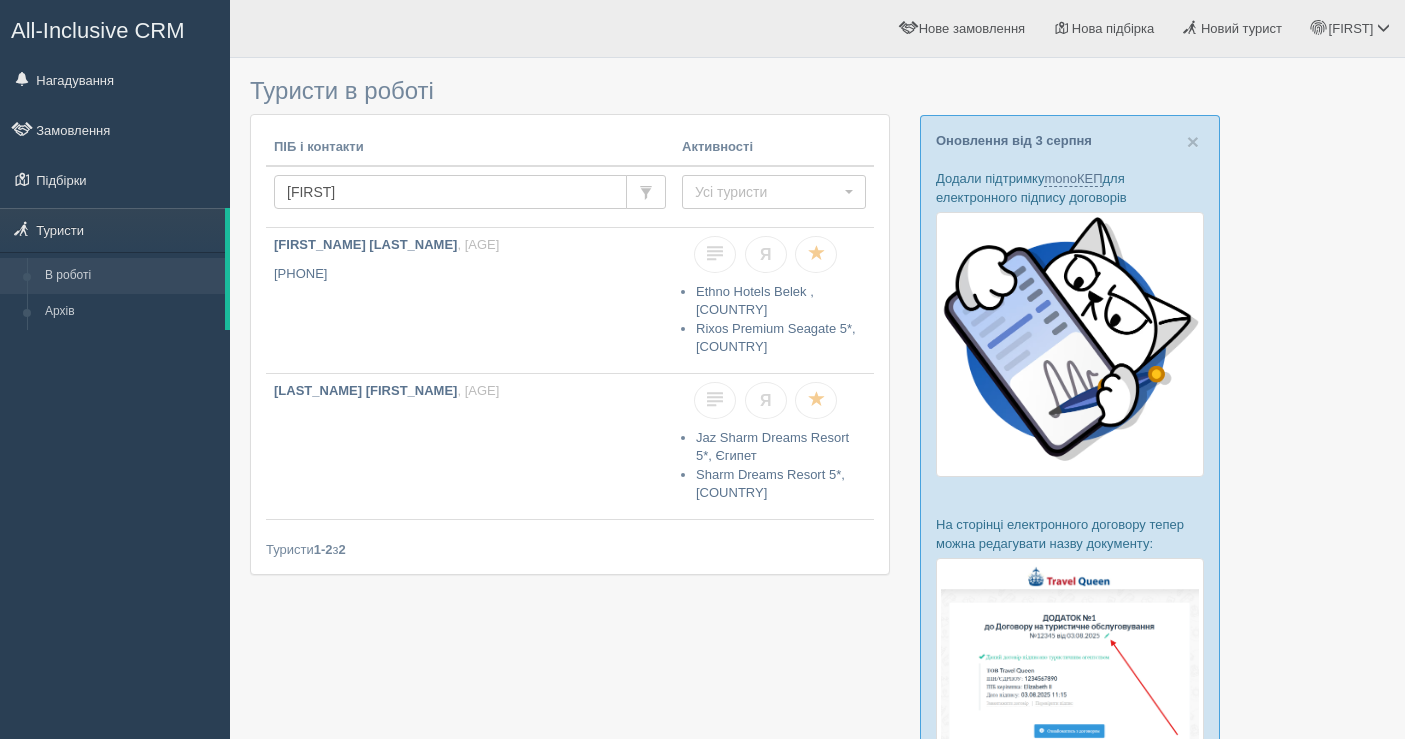 scroll, scrollTop: 0, scrollLeft: 0, axis: both 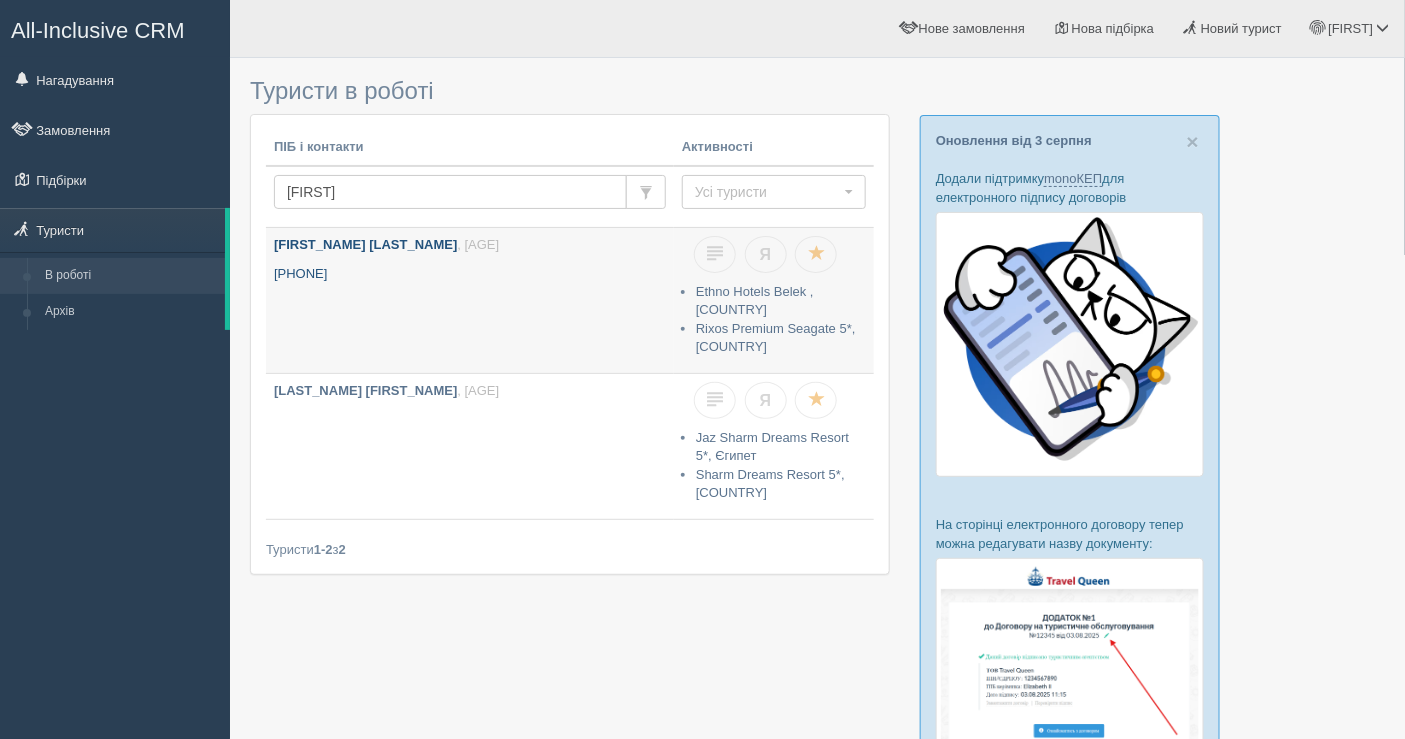 click on "KALYNOVSKA ZOIA ,
33 роки
+380 93 928 7654" at bounding box center (470, 300) 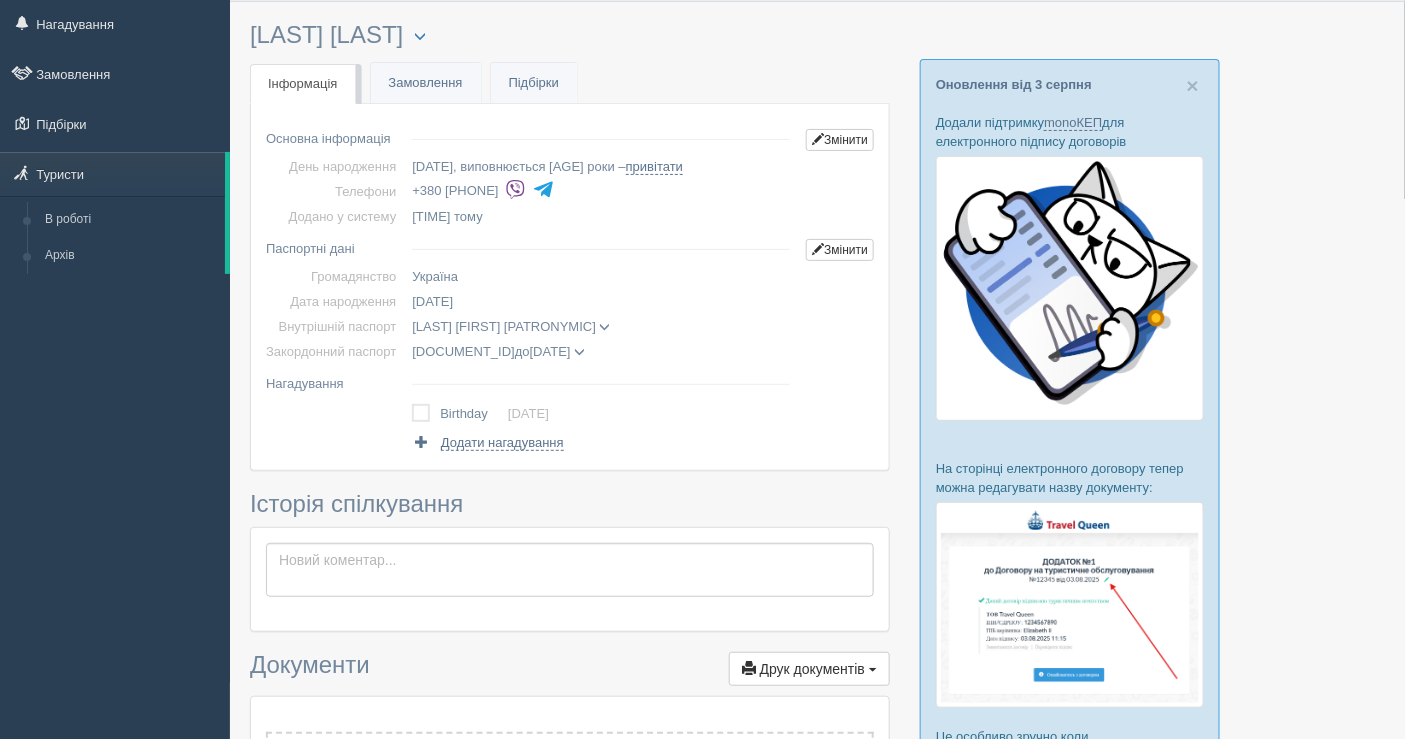 scroll, scrollTop: 0, scrollLeft: 0, axis: both 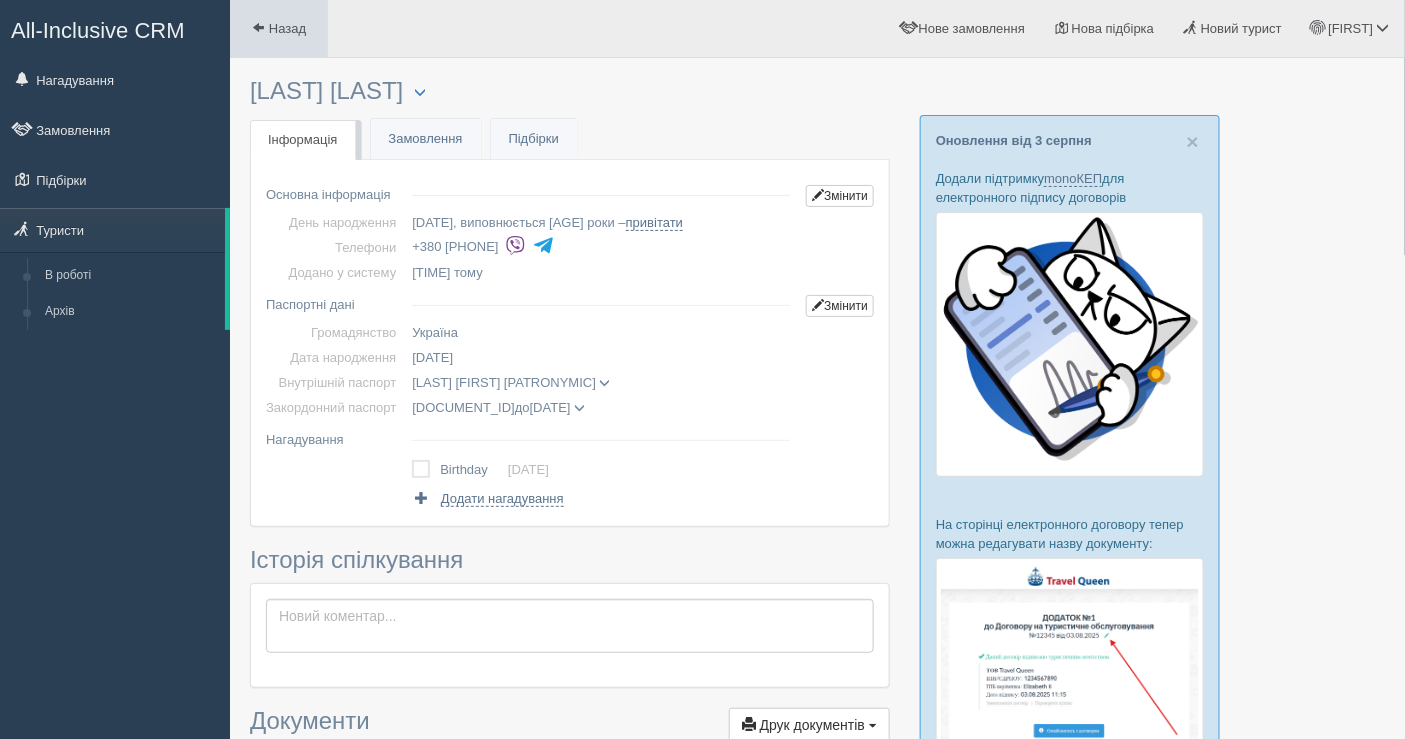 click on "Назад" at bounding box center (279, 28) 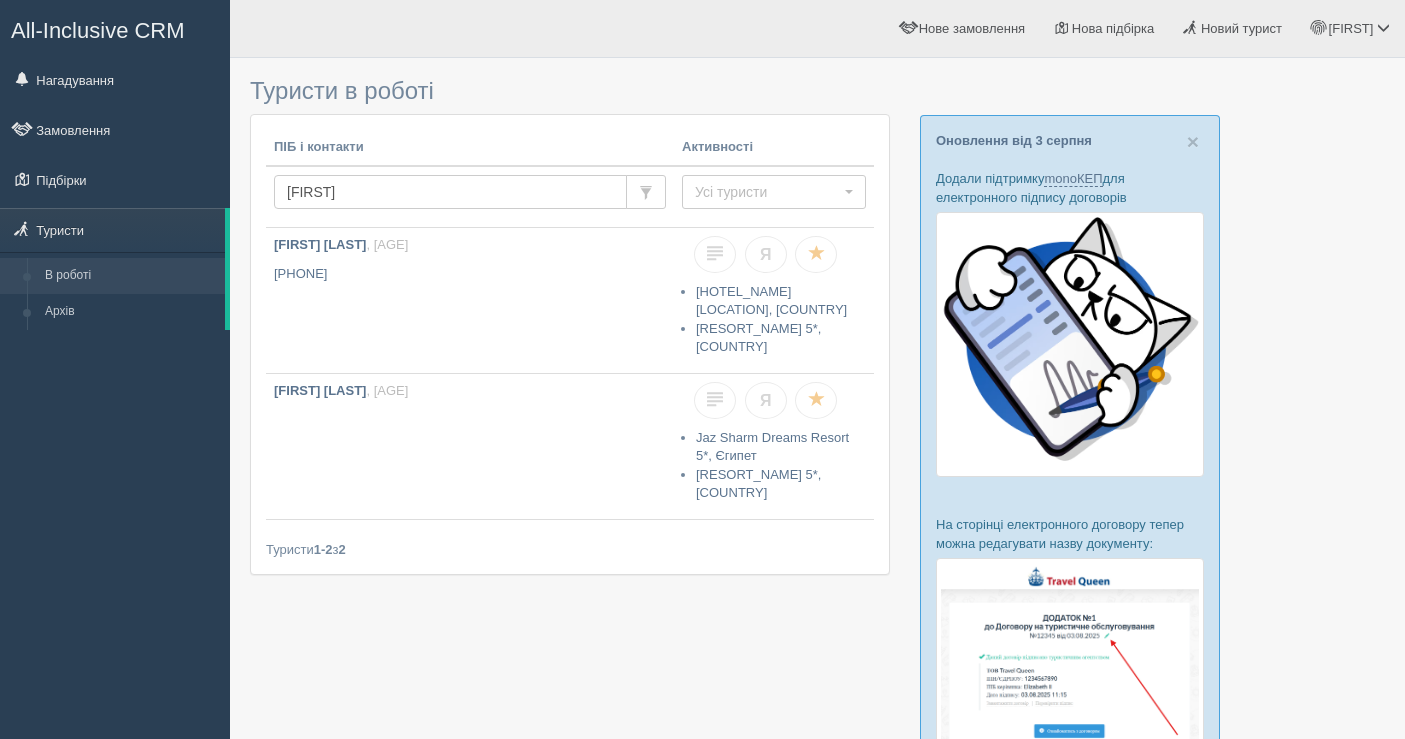 scroll, scrollTop: 0, scrollLeft: 0, axis: both 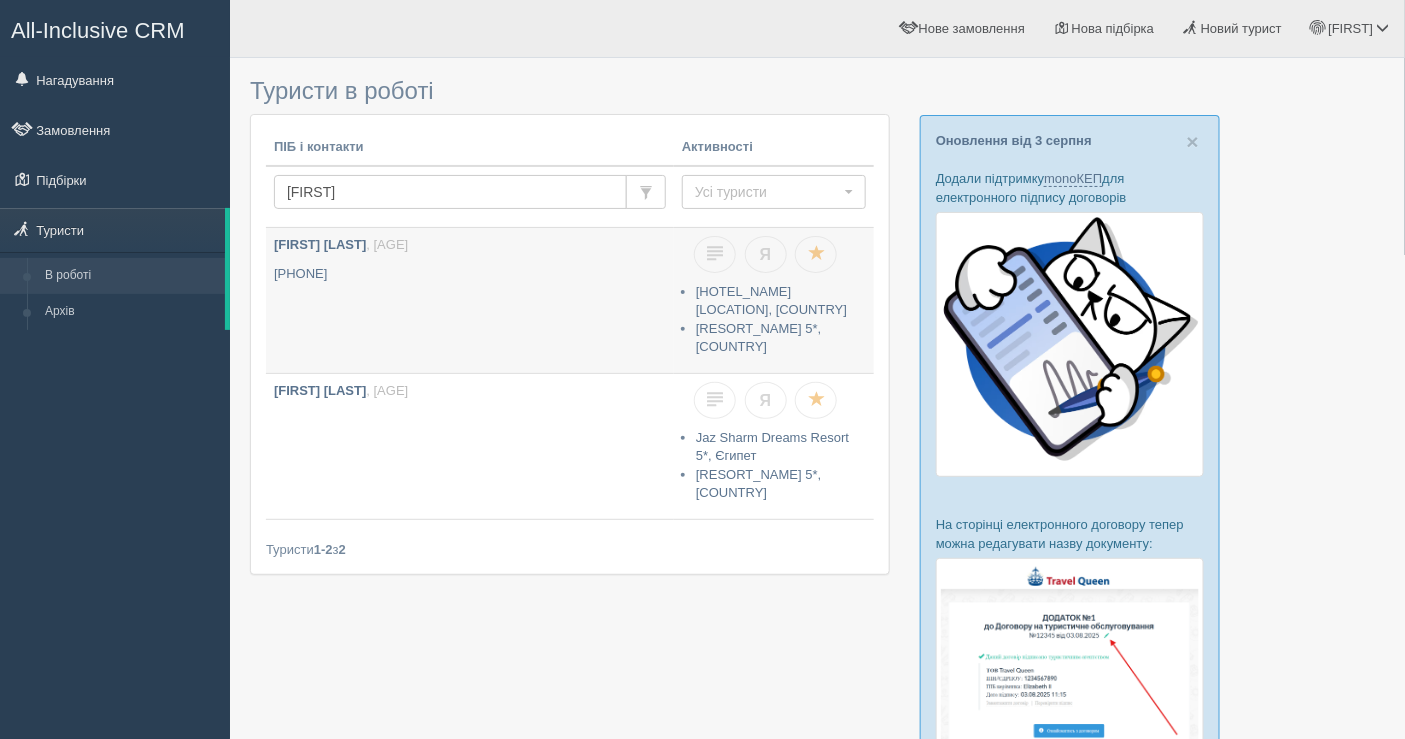 click on "Ethno Hotels Belek , Туреччина" at bounding box center [781, 301] 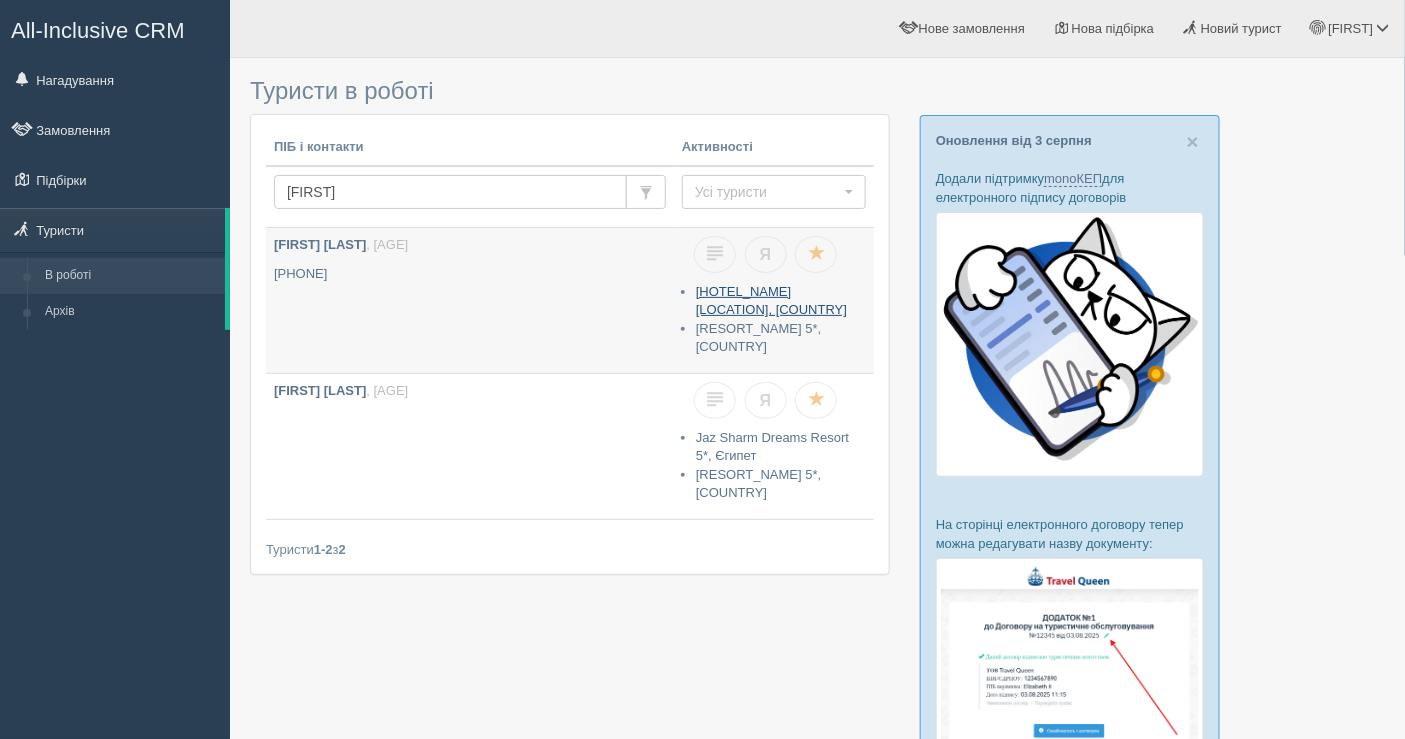 click on "Ethno Hotels Belek , Туреччина" at bounding box center (771, 301) 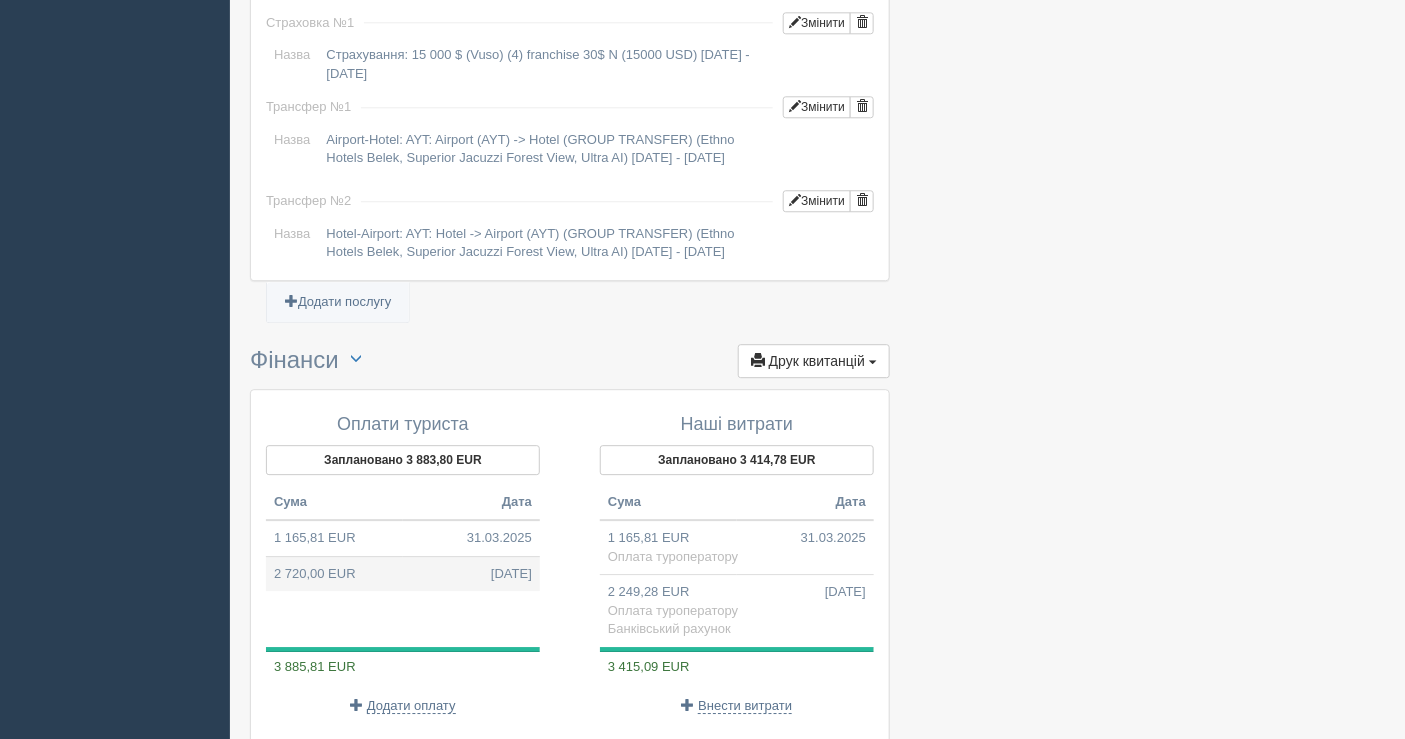 scroll, scrollTop: 1888, scrollLeft: 0, axis: vertical 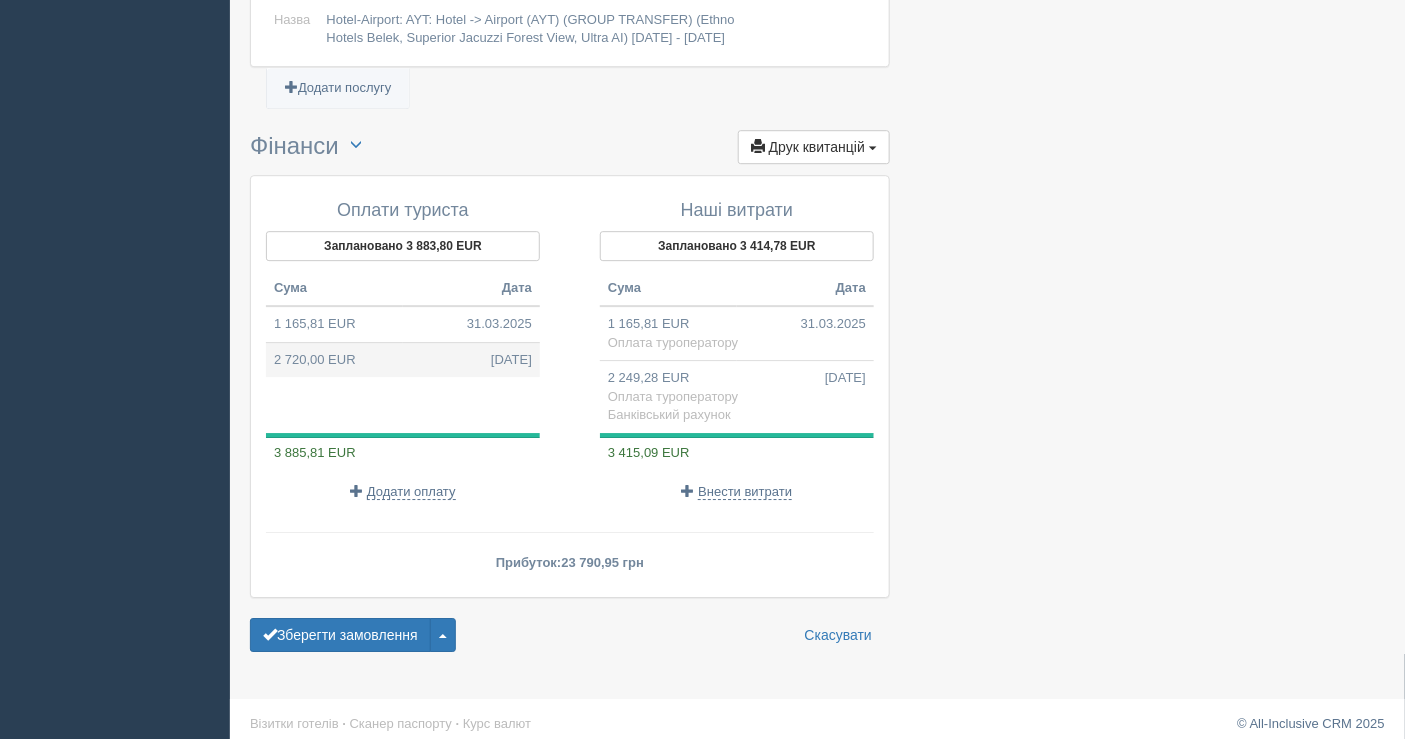 click on "2 720,00 EUR
14.04.2025" at bounding box center (403, 359) 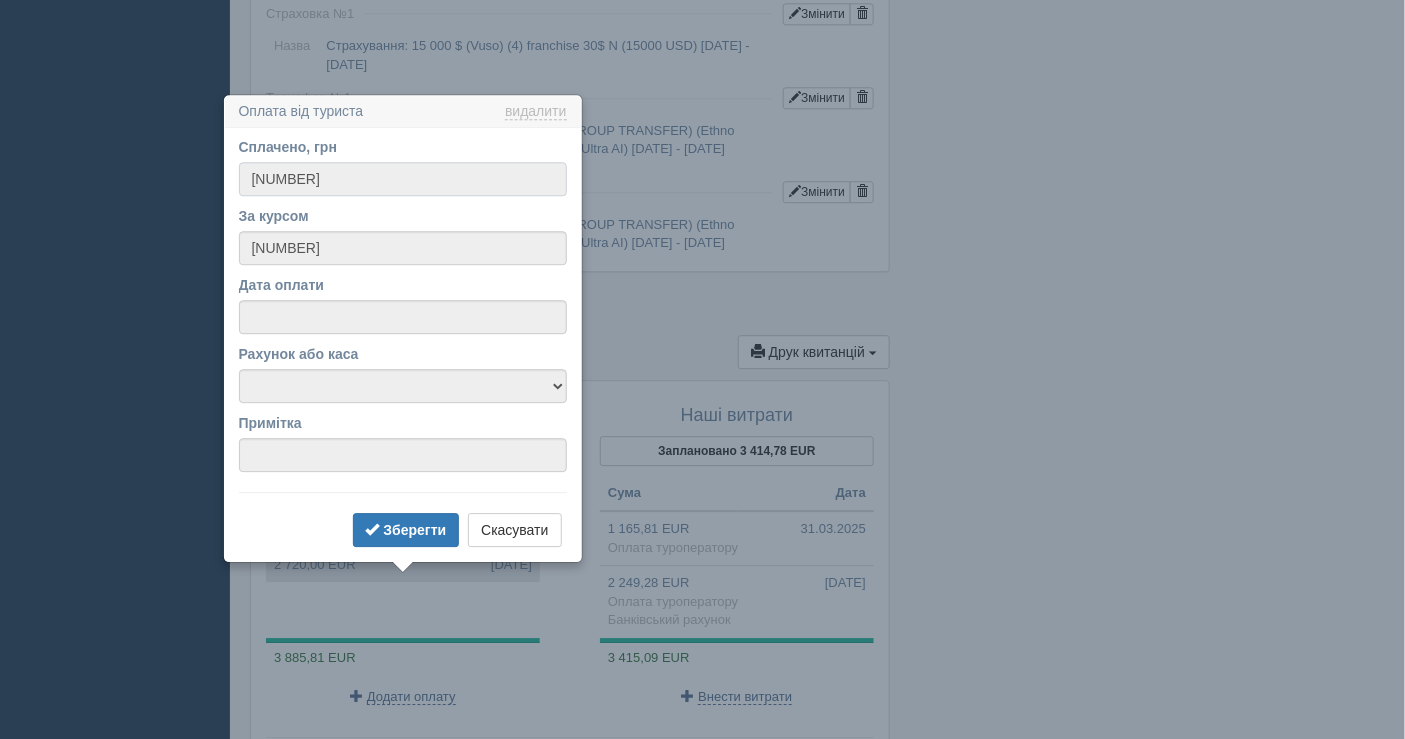 scroll, scrollTop: 1777, scrollLeft: 0, axis: vertical 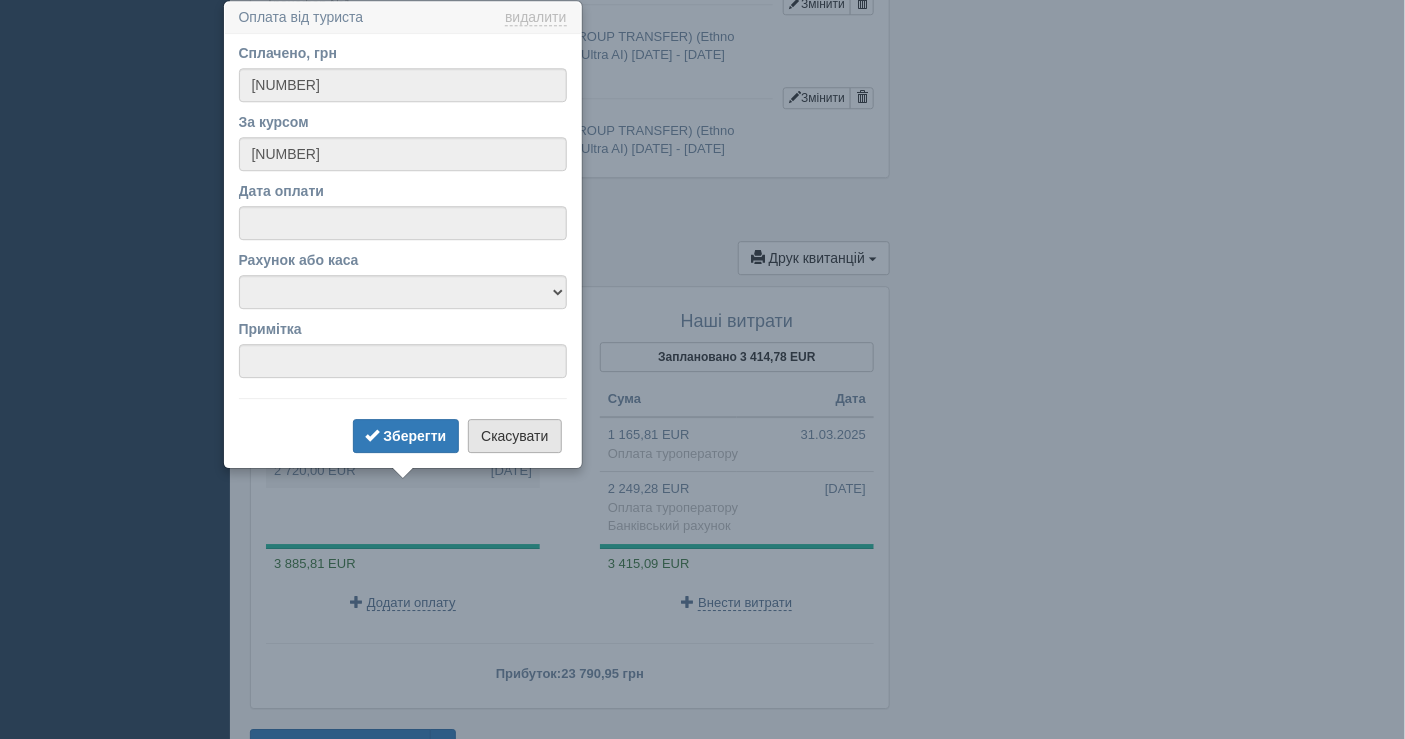 click on "Скасувати" at bounding box center [514, 436] 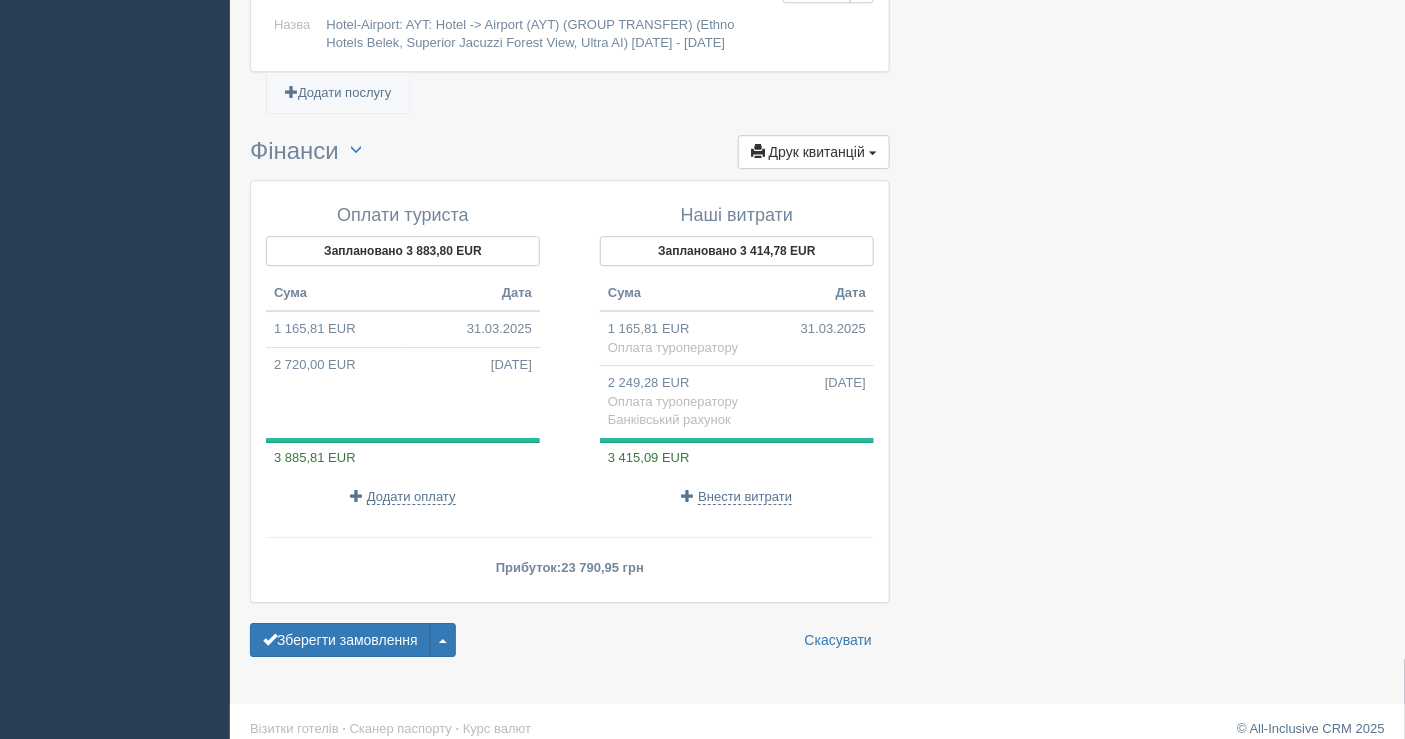 scroll, scrollTop: 1888, scrollLeft: 0, axis: vertical 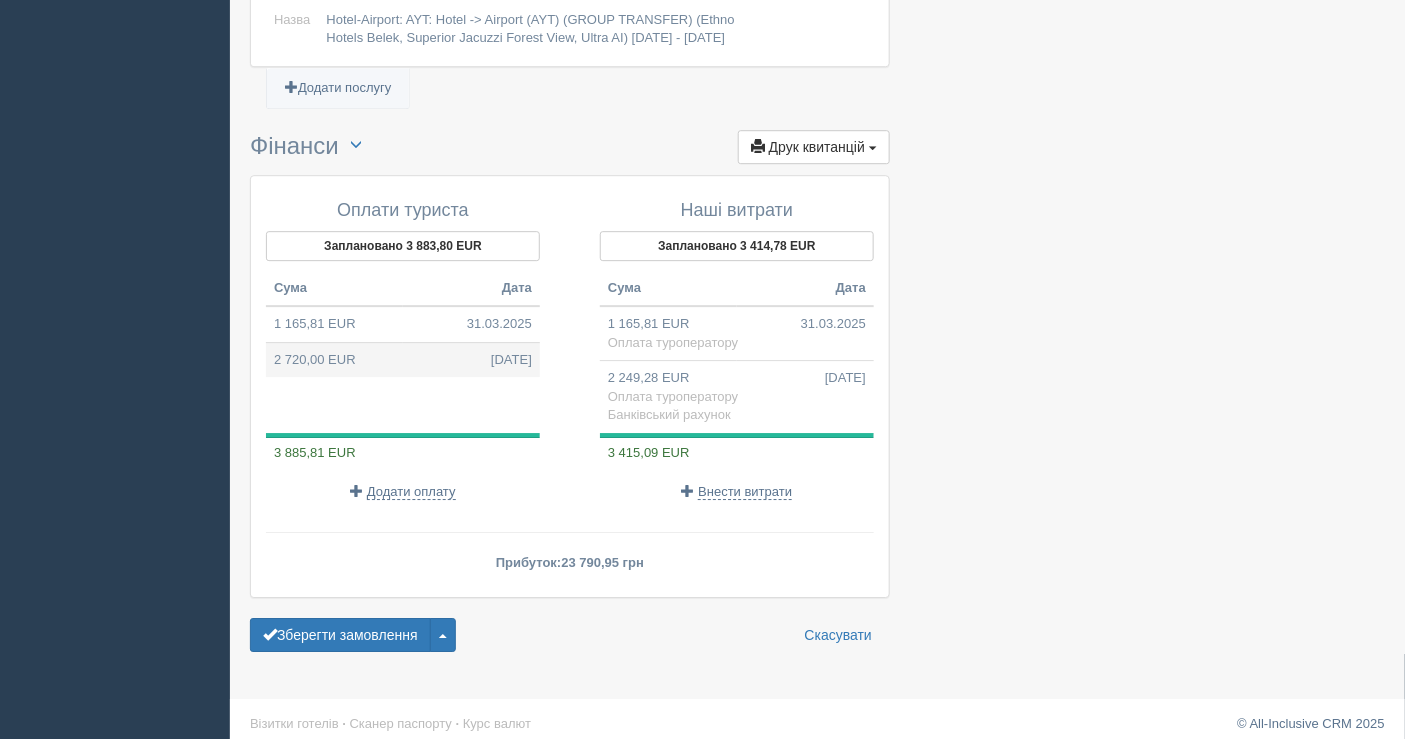 click on "2 720,00 EUR
14.04.2025" at bounding box center (403, 359) 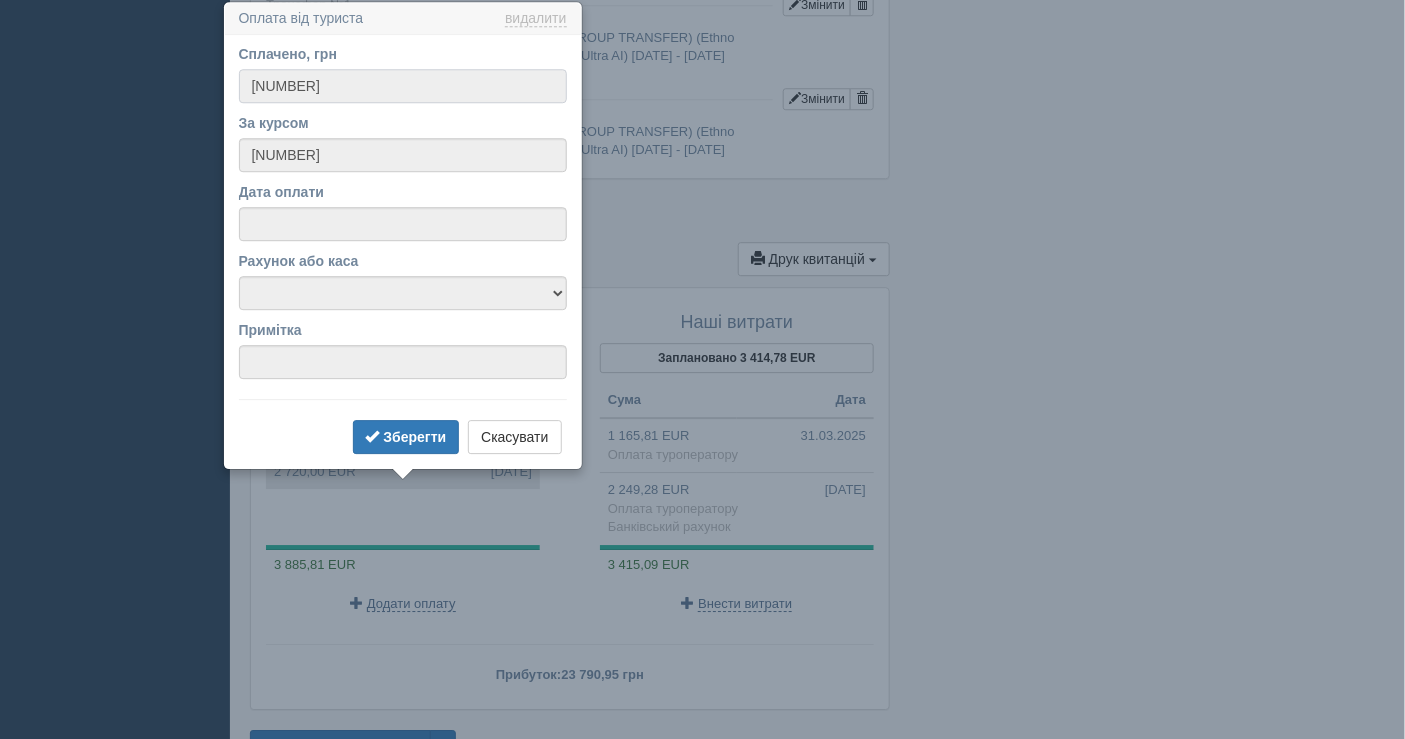 scroll, scrollTop: 1777, scrollLeft: 0, axis: vertical 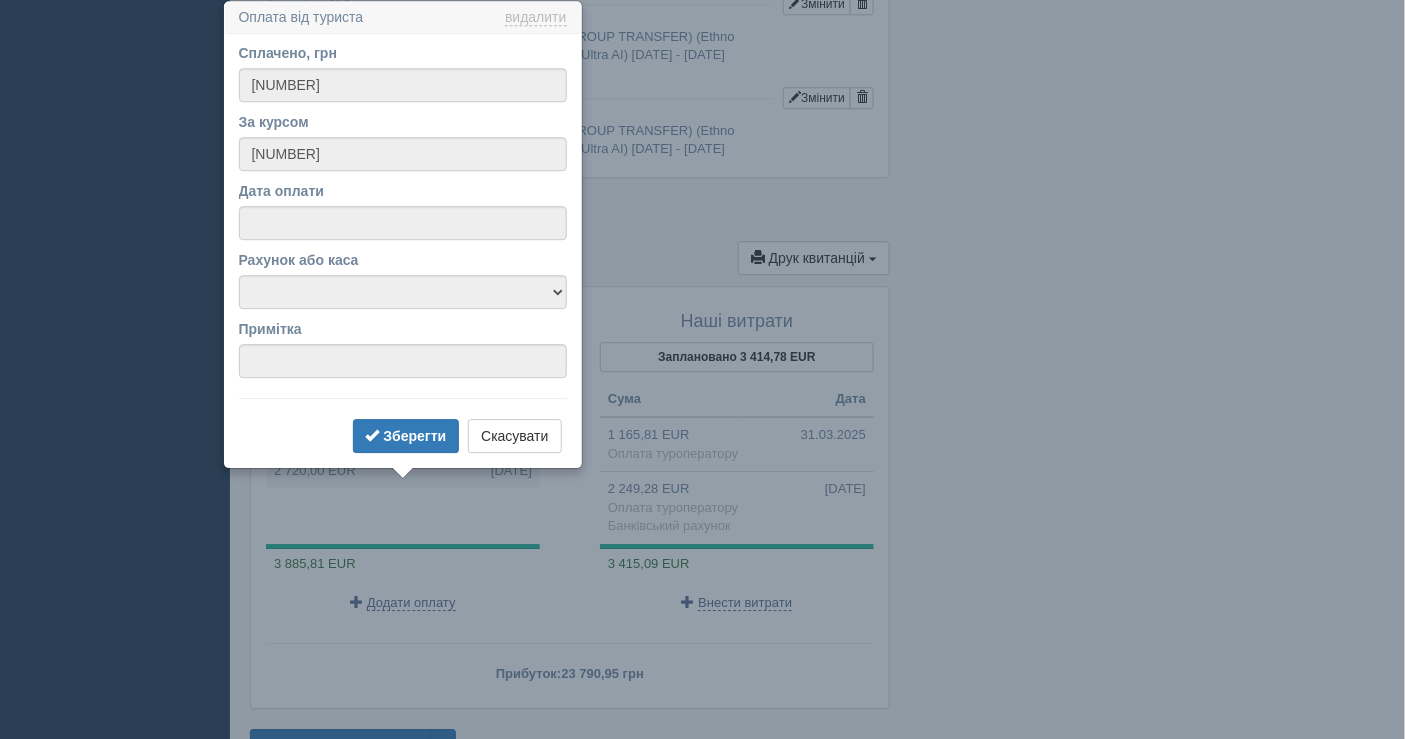 click on "All-Inclusive CRM
Нагадування
Замовлення
Активні
Завершені" at bounding box center (702, -459) 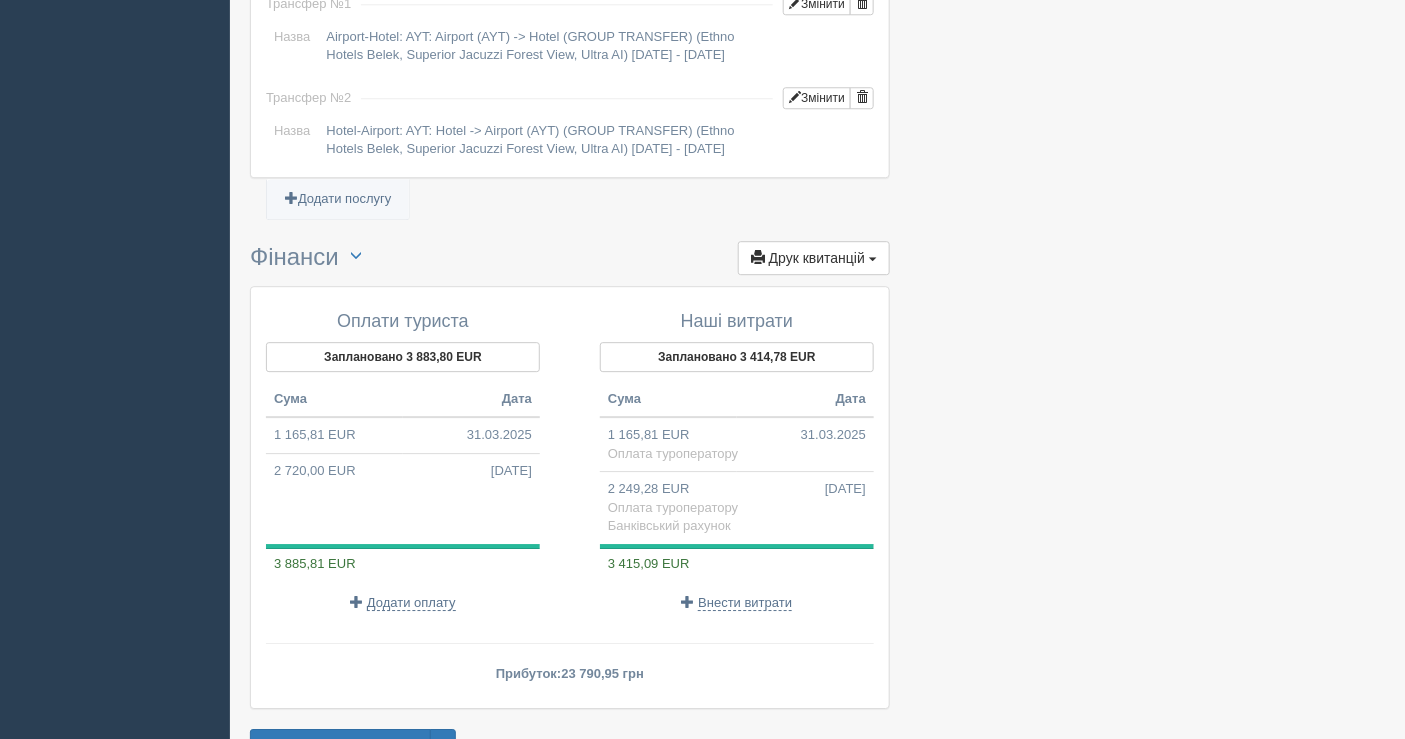 click on "All-Inclusive CRM
Нагадування
Замовлення
Активні
Завершені" at bounding box center [702, -459] 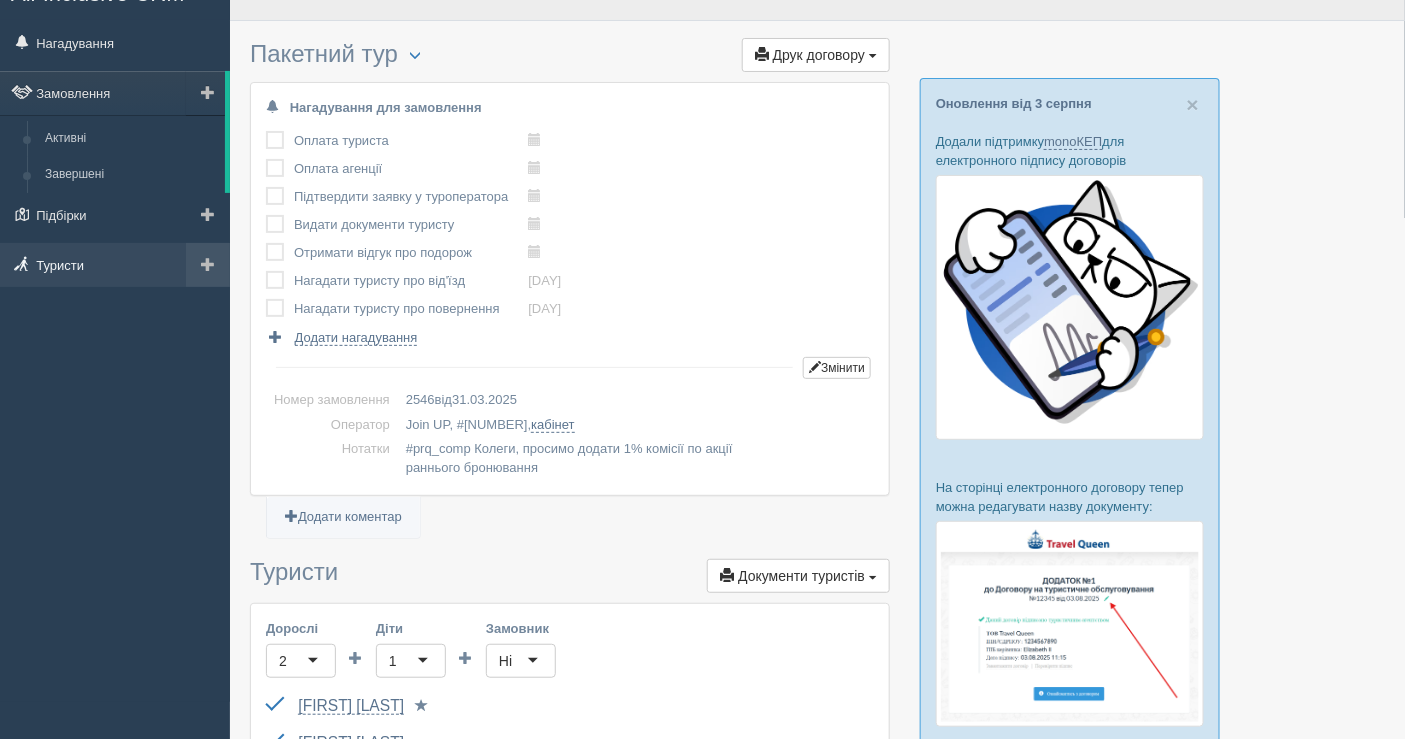 scroll, scrollTop: 0, scrollLeft: 0, axis: both 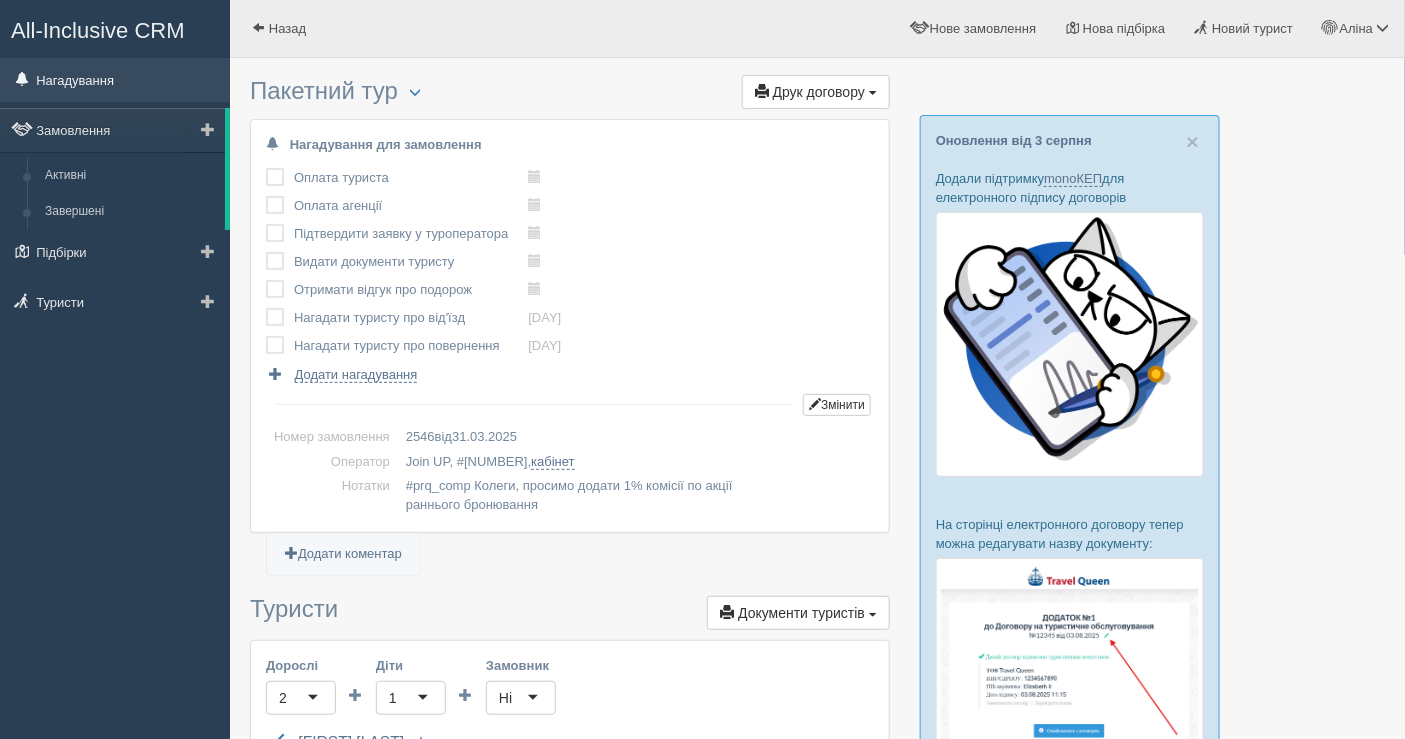 click on "Нагадування" at bounding box center (115, 80) 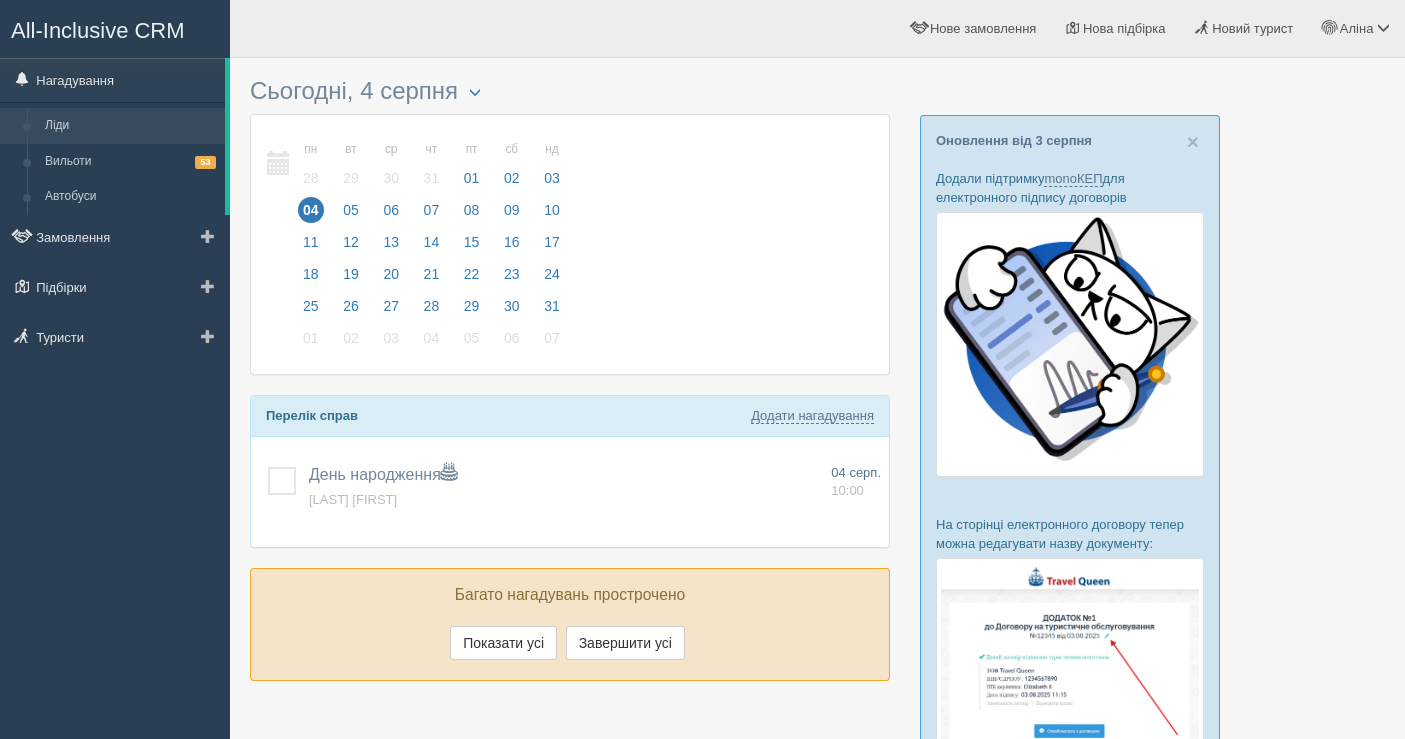 scroll, scrollTop: 0, scrollLeft: 0, axis: both 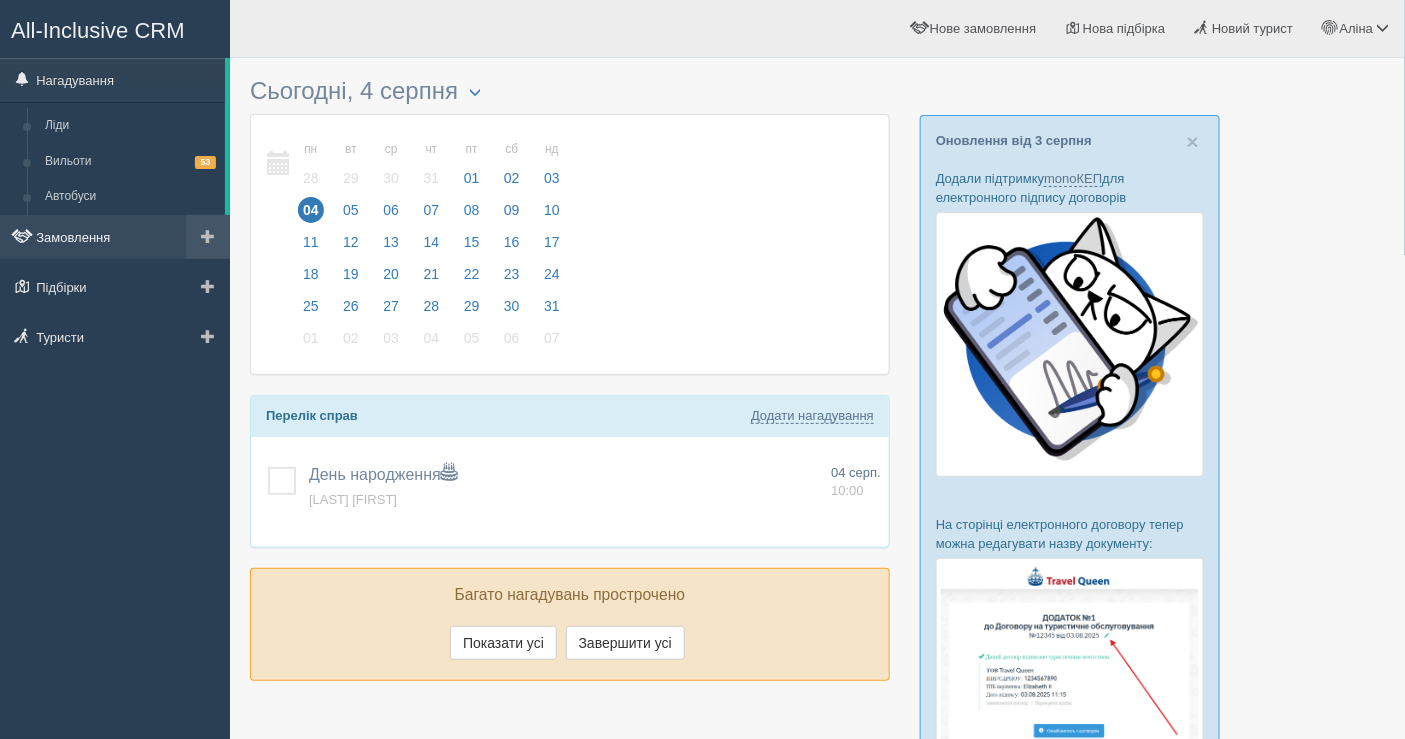 click on "Замовлення" at bounding box center [115, 237] 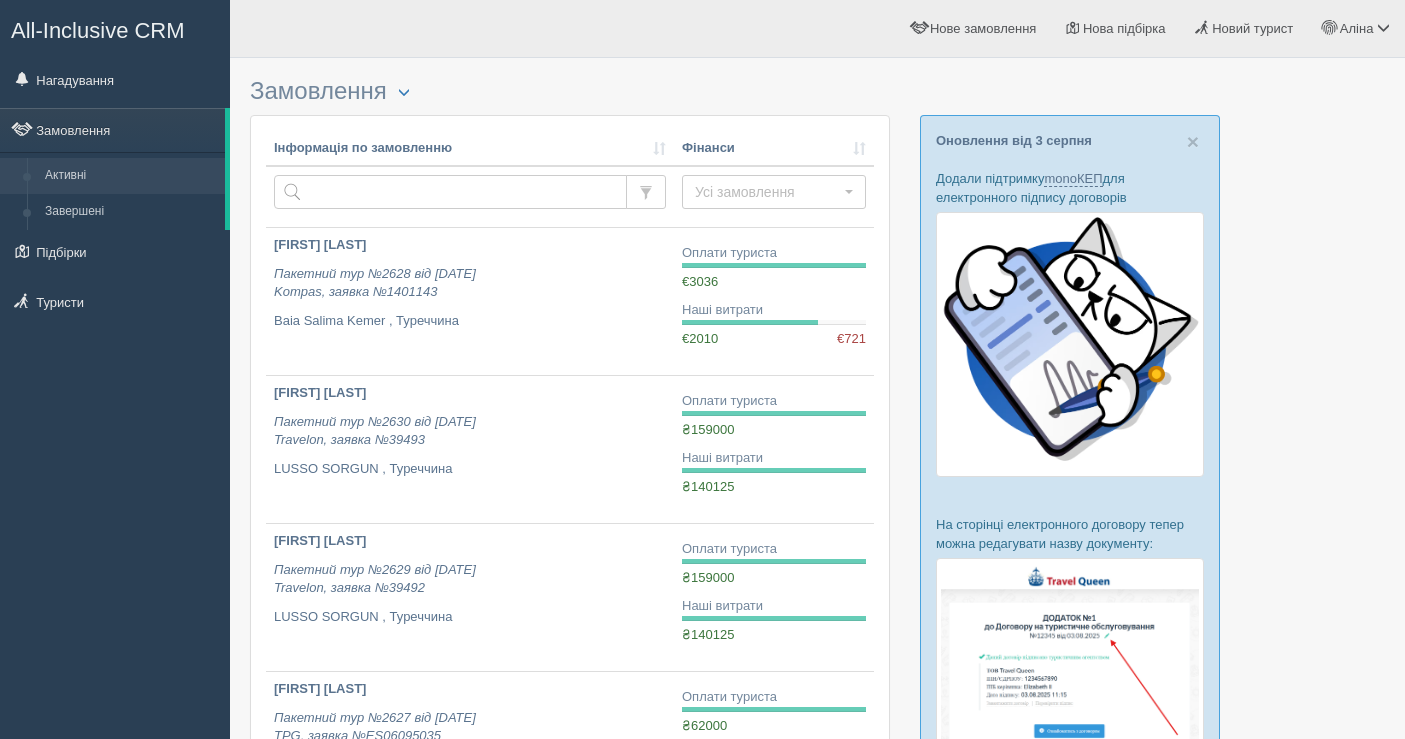 scroll, scrollTop: 0, scrollLeft: 0, axis: both 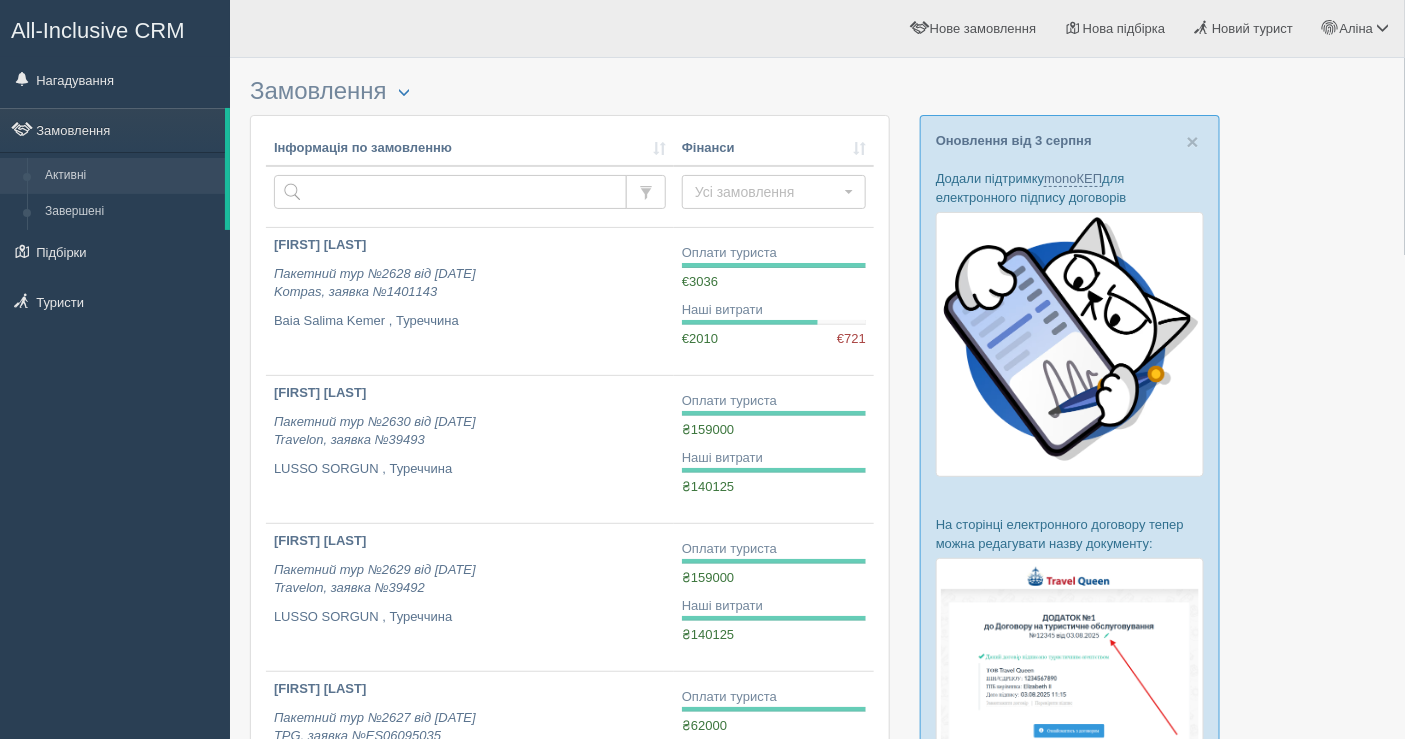 click at bounding box center [817, 951] 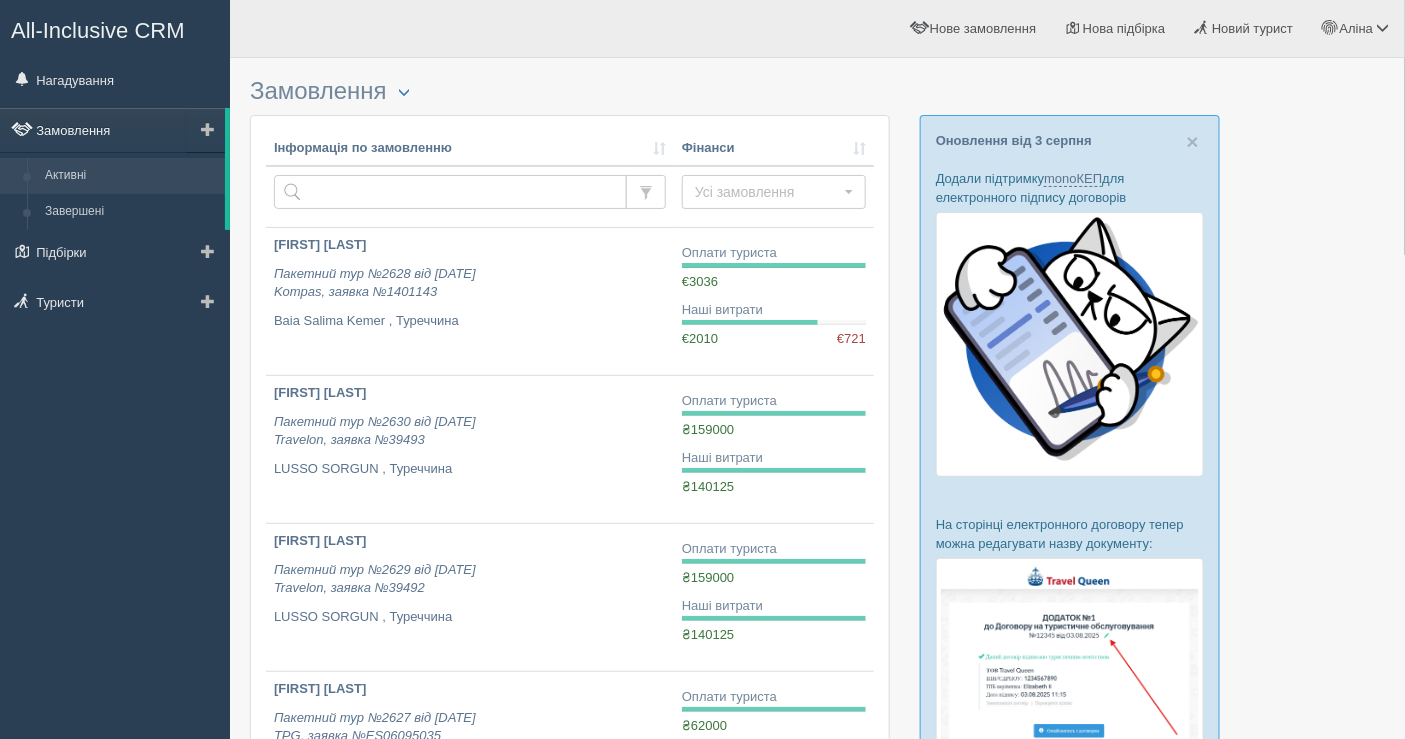 click on "Замовлення" at bounding box center [112, 130] 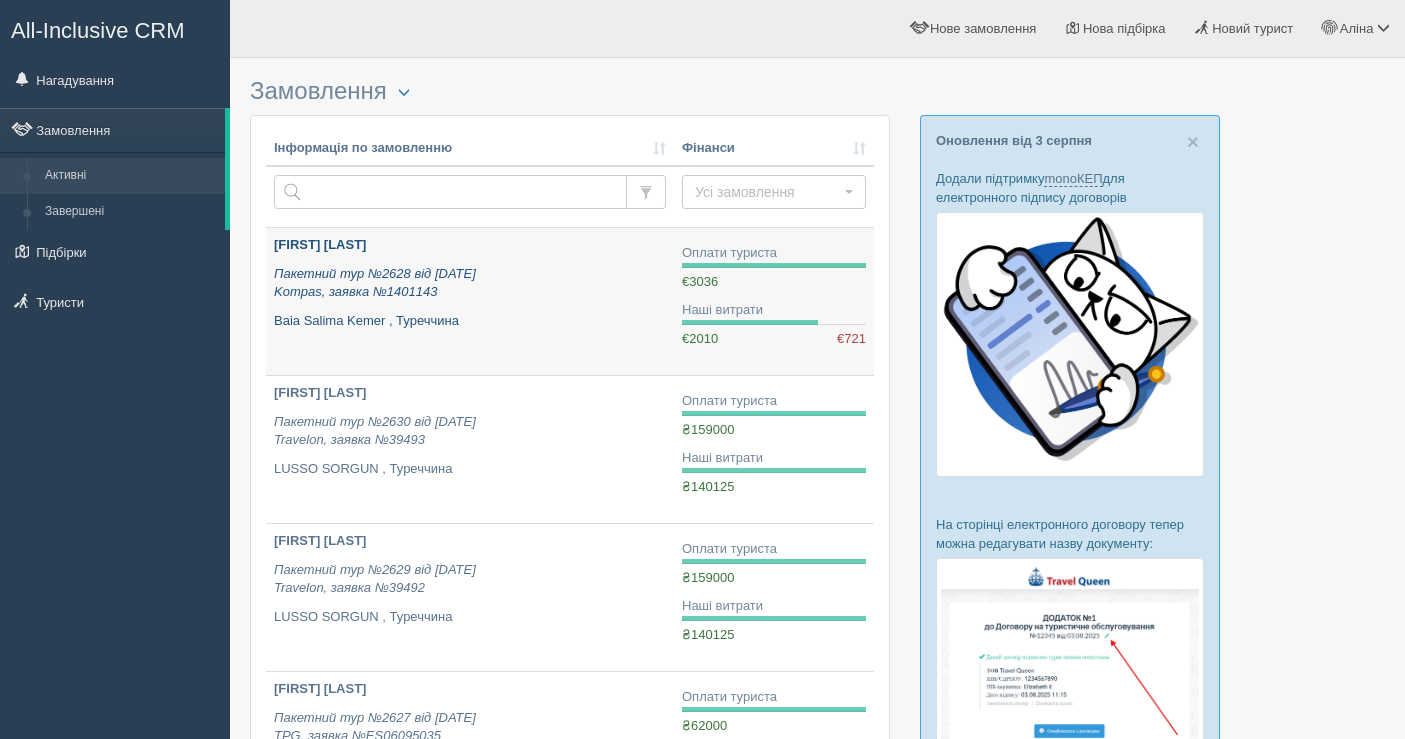 scroll, scrollTop: 0, scrollLeft: 0, axis: both 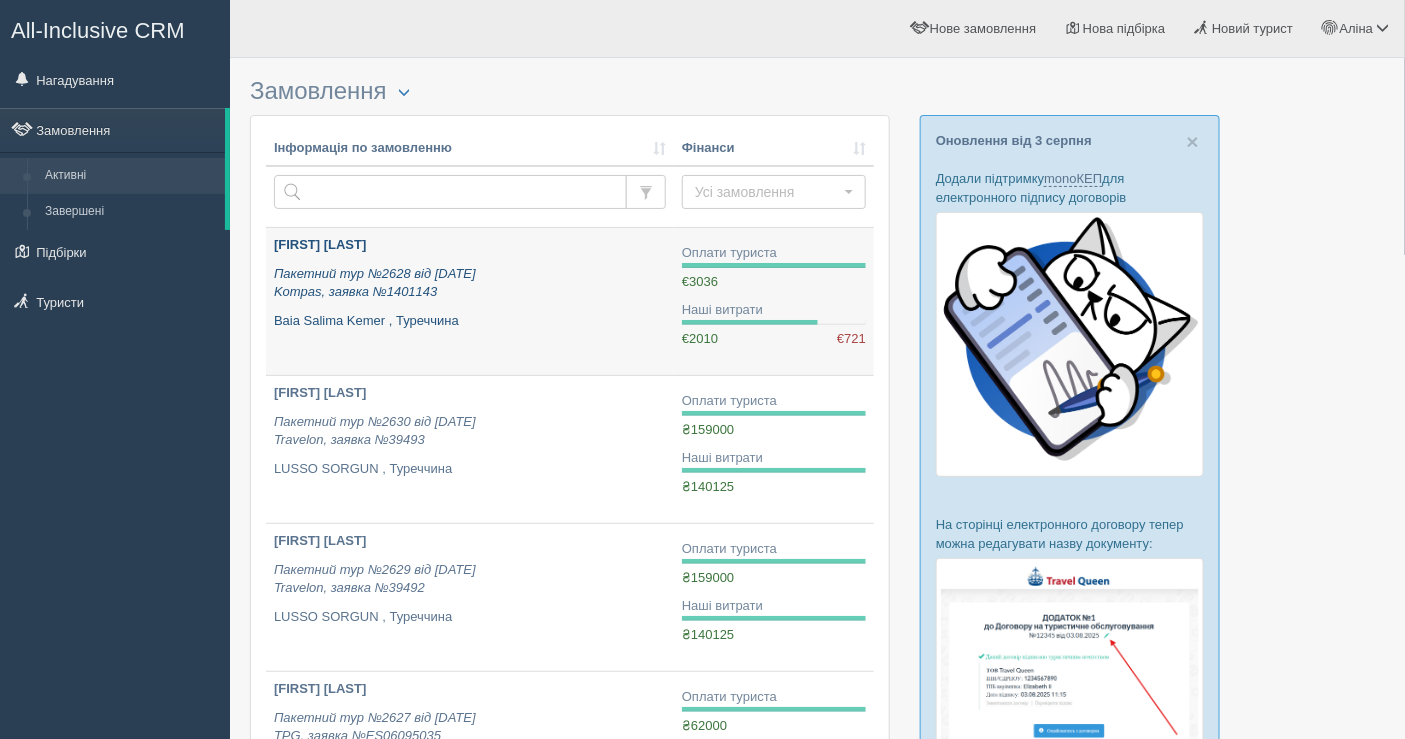 click on "Пакетний тур №2628 від [DATE]
Kompas, заявка №1401143" at bounding box center (470, 283) 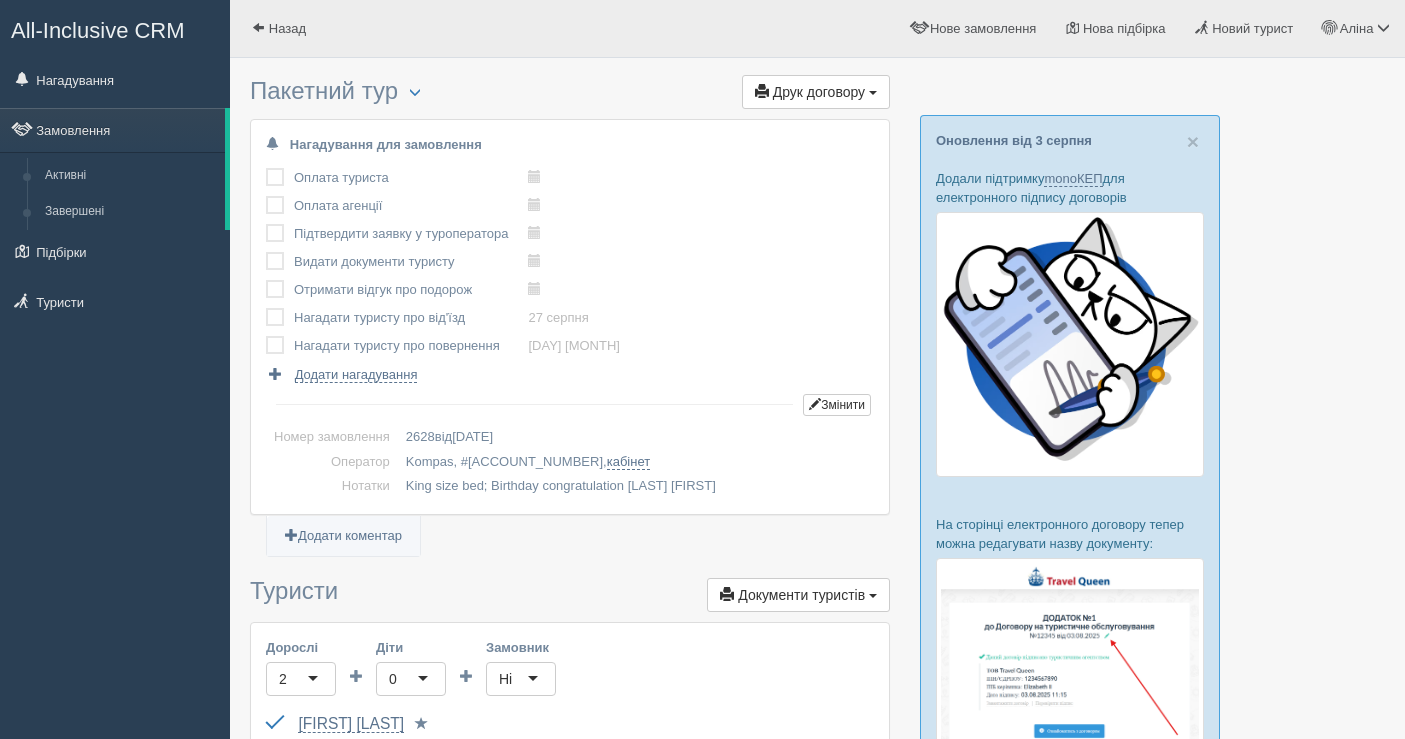 scroll, scrollTop: 0, scrollLeft: 0, axis: both 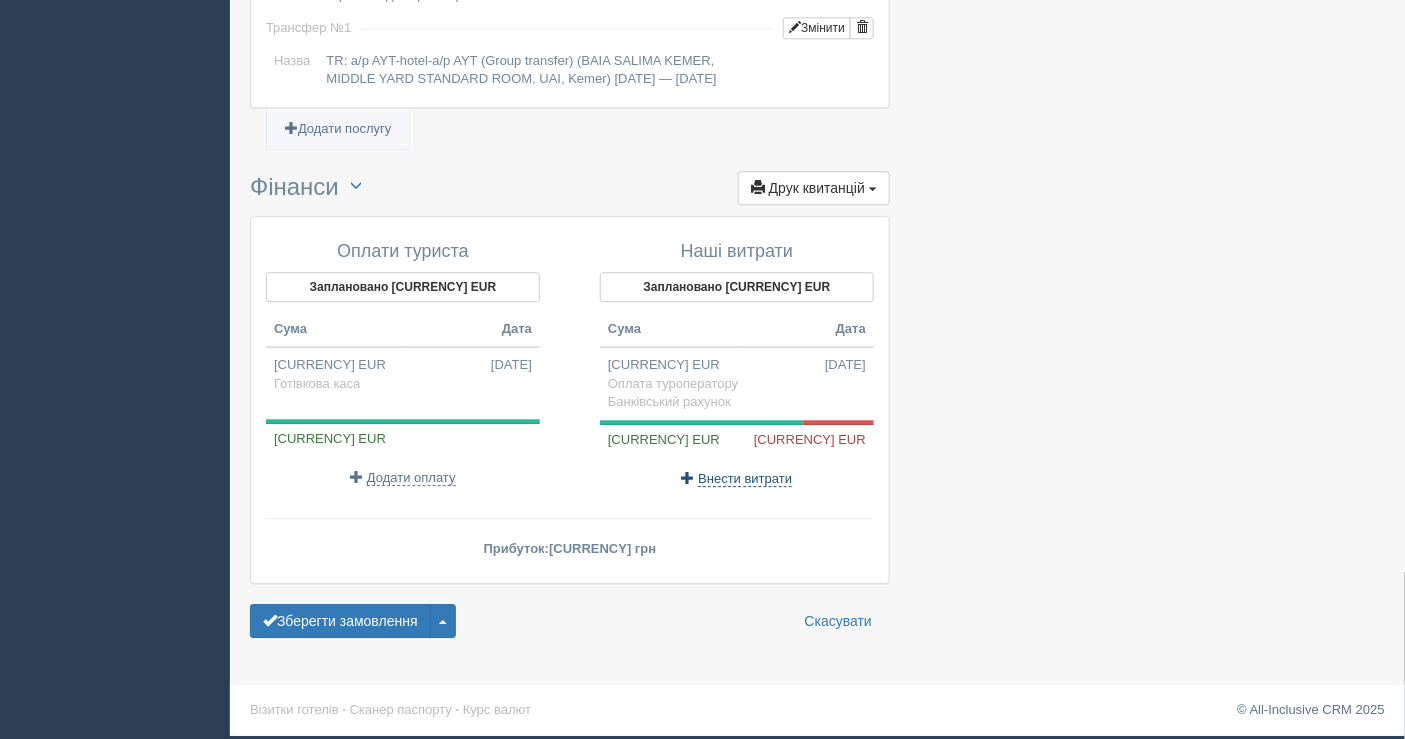 click on "Внести витрати" at bounding box center (745, 479) 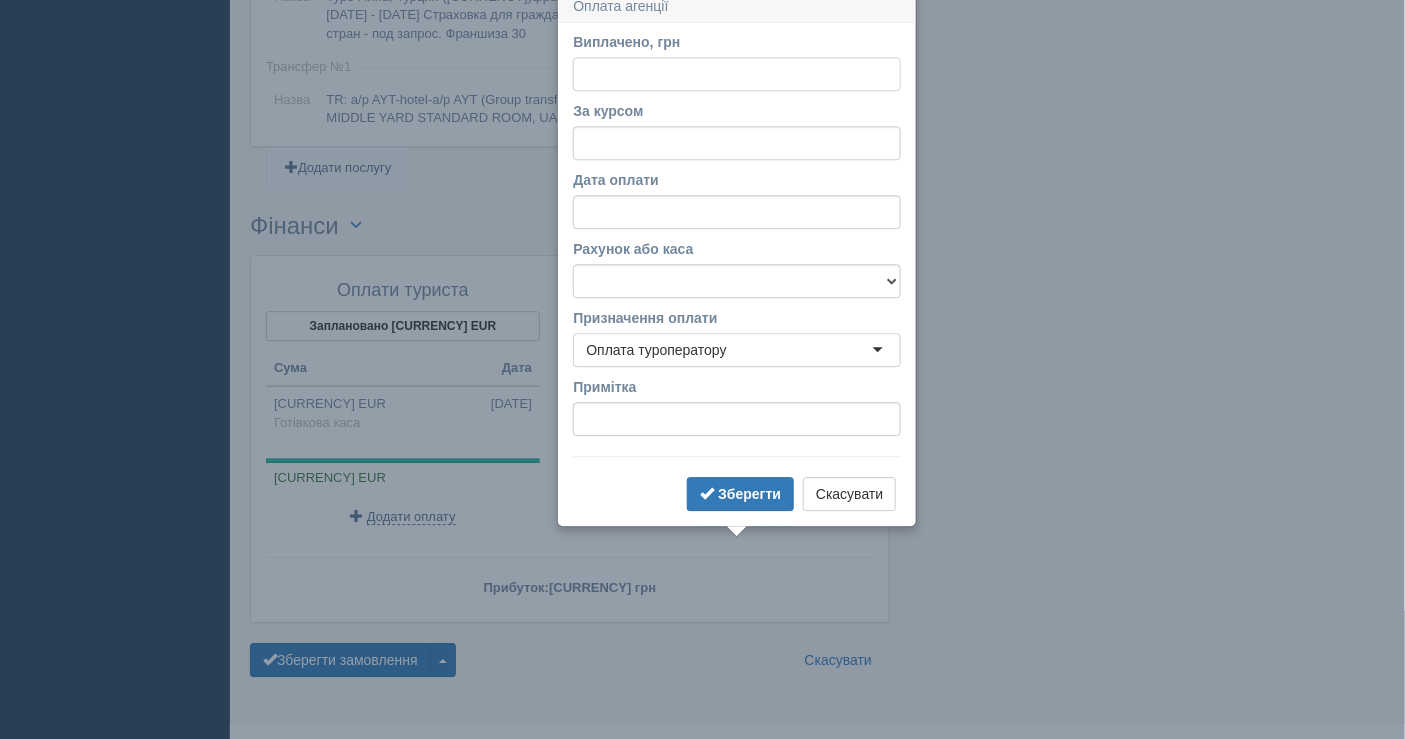 scroll, scrollTop: 1666, scrollLeft: 0, axis: vertical 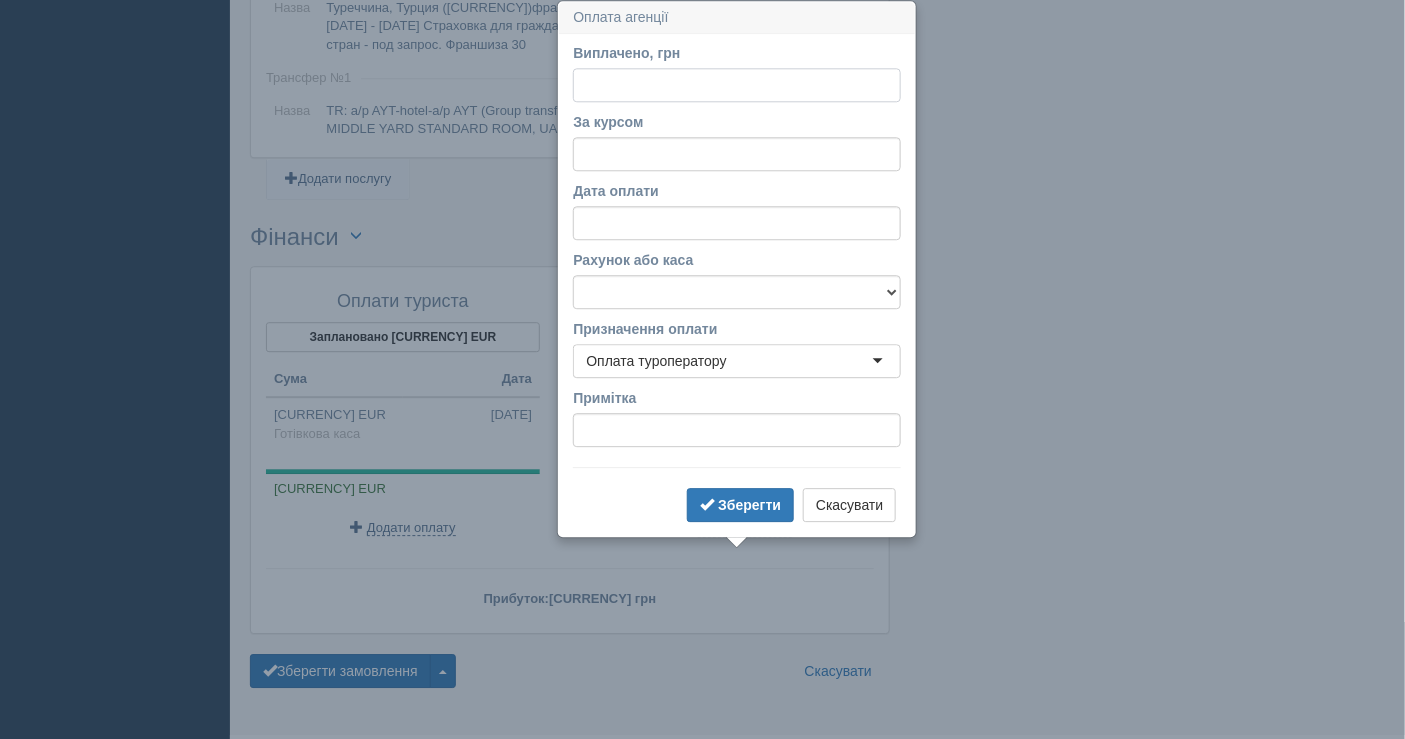 click on "Виплачено, грн" at bounding box center [737, 85] 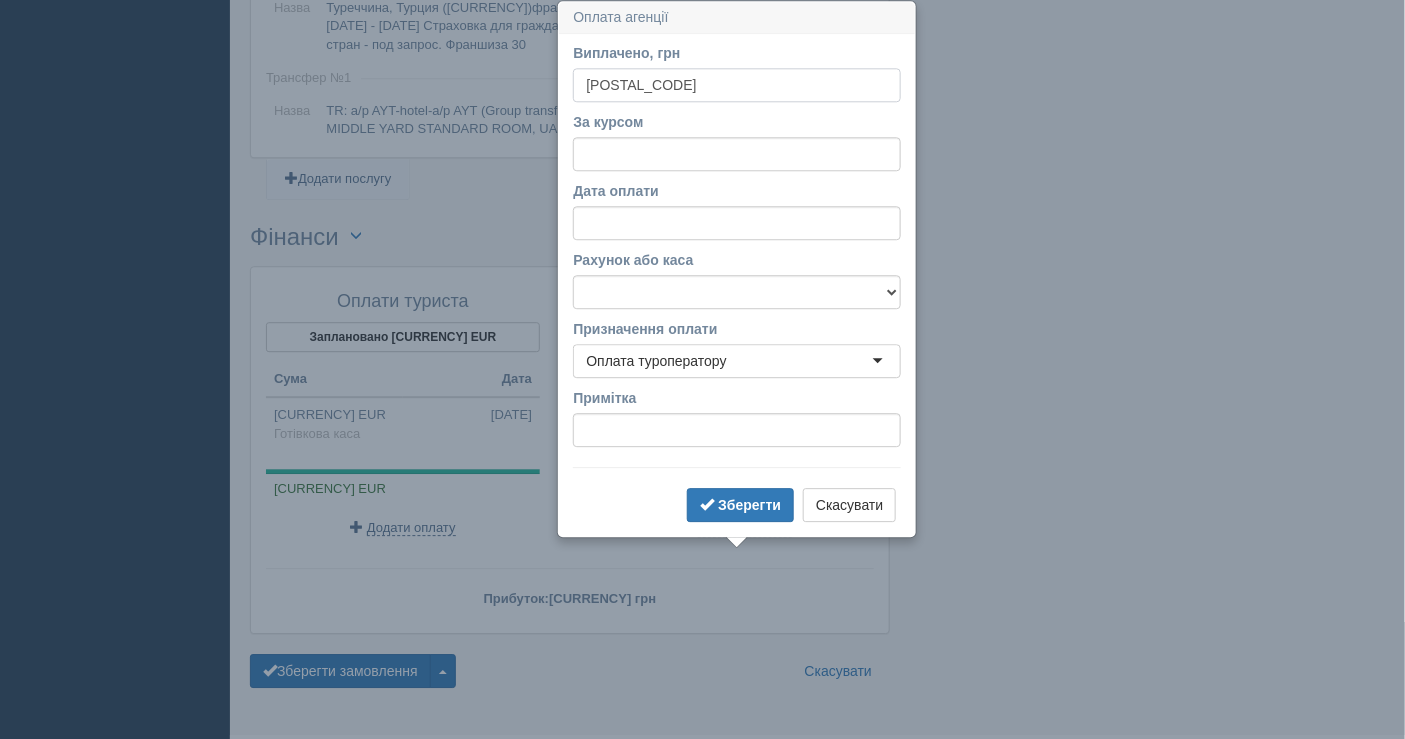 type on "35515" 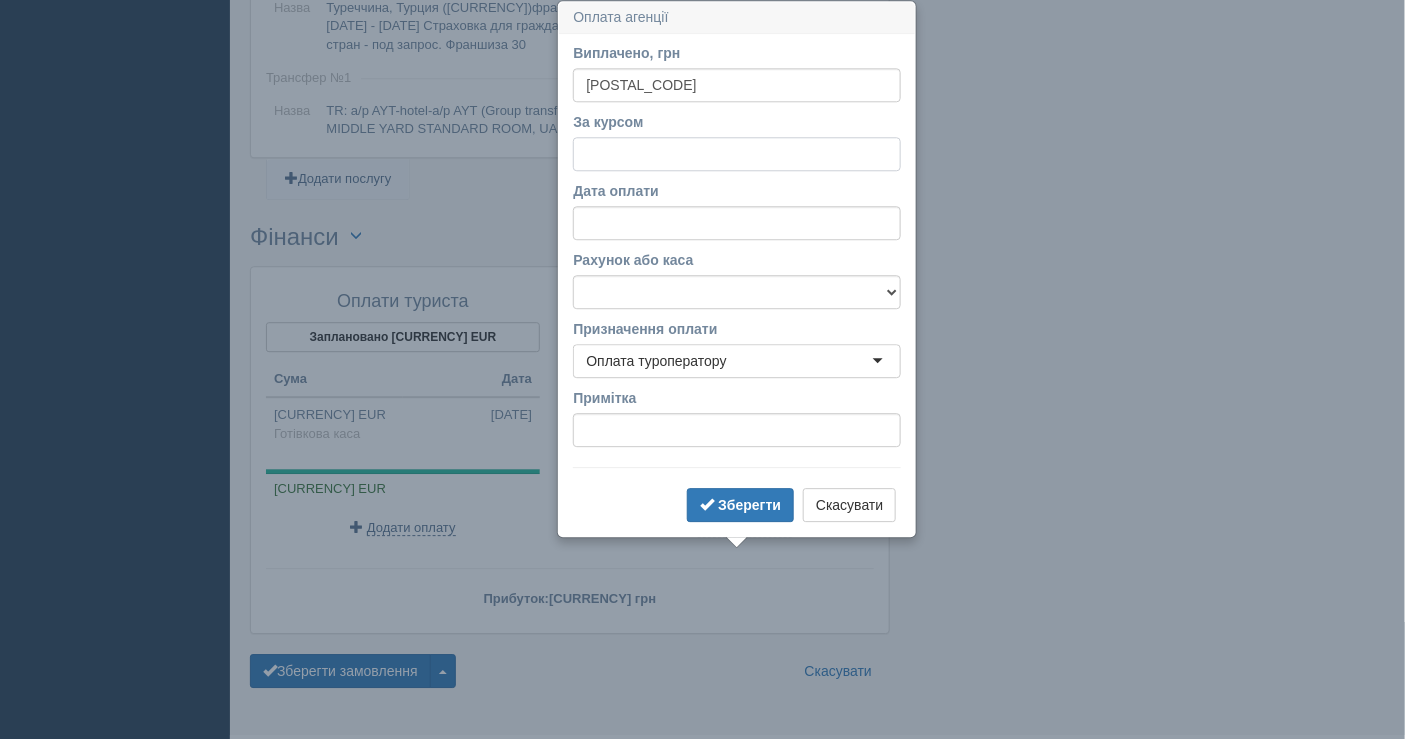 click on "За курсом" at bounding box center [737, 154] 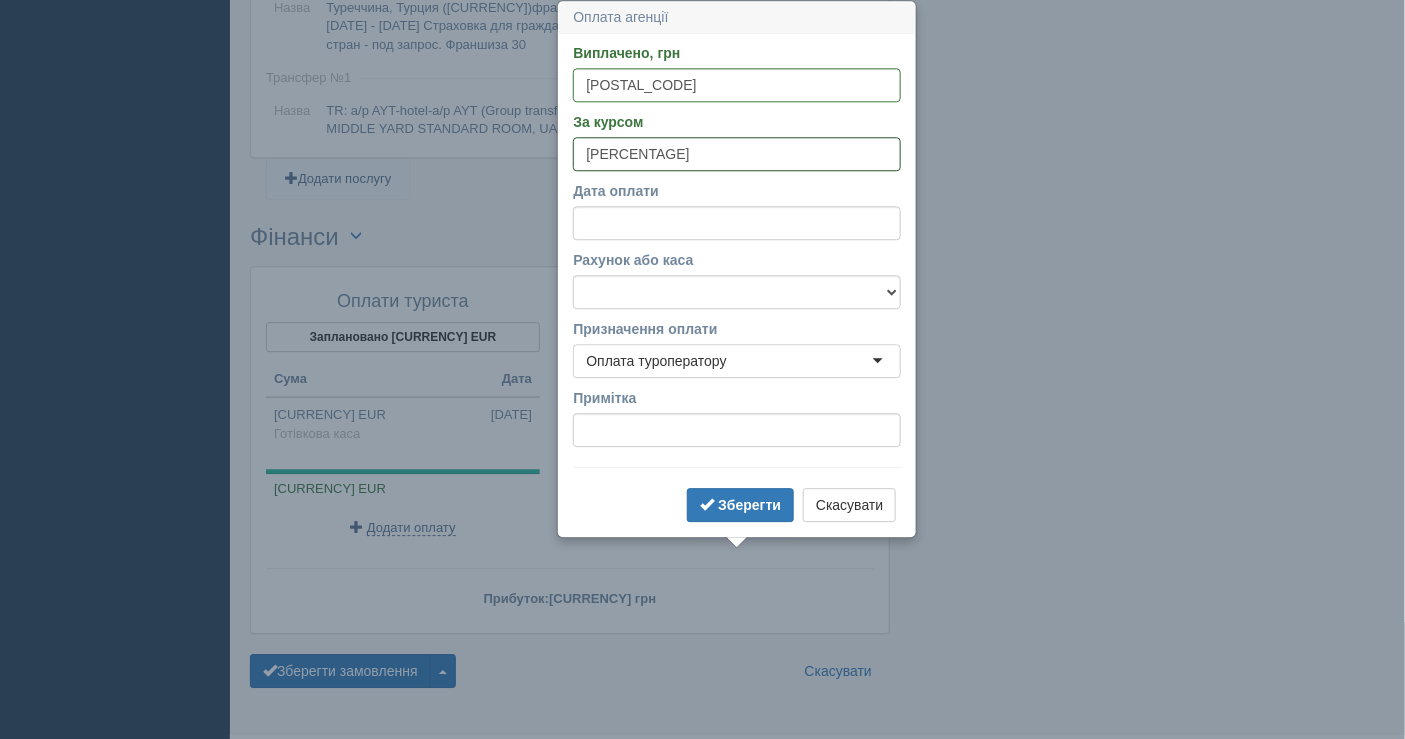 type on "48.12" 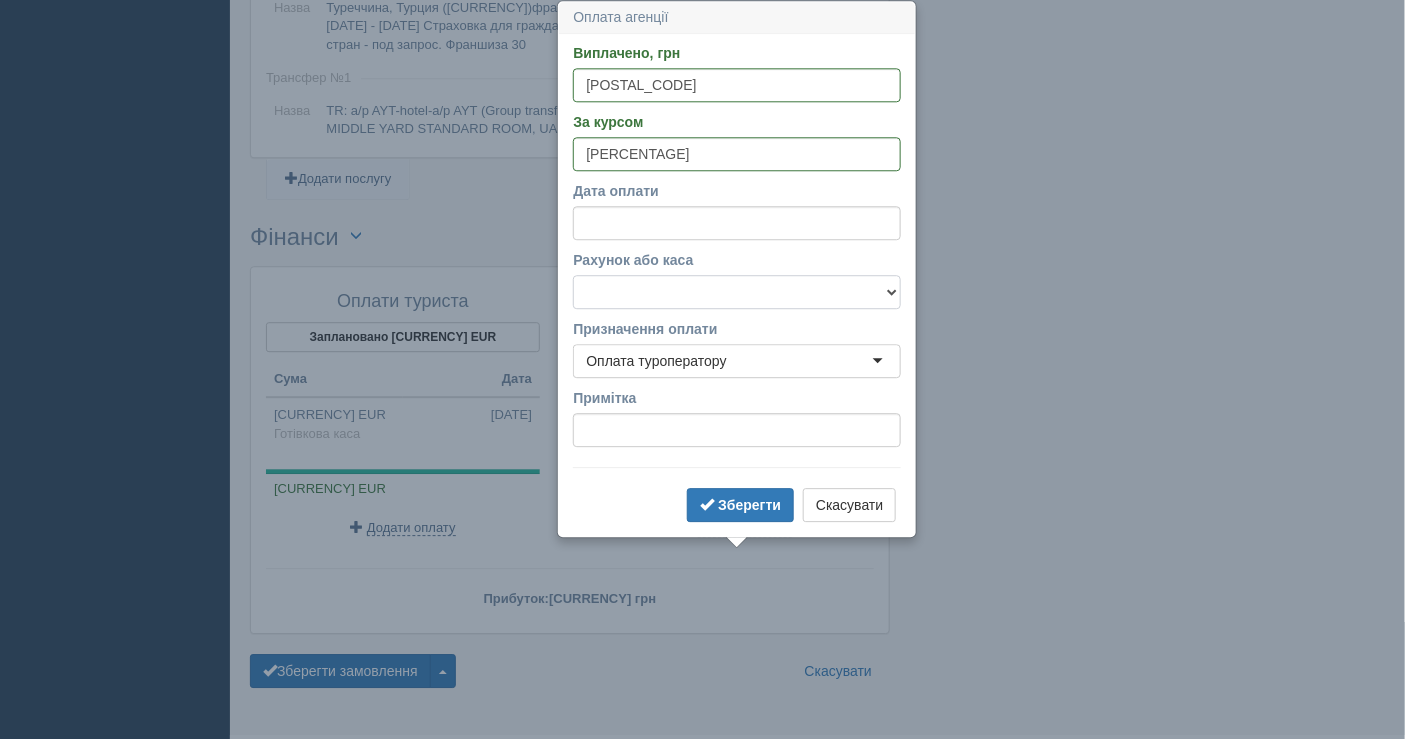 click on "Банківський рахунок
Готівкова каса" at bounding box center [737, 292] 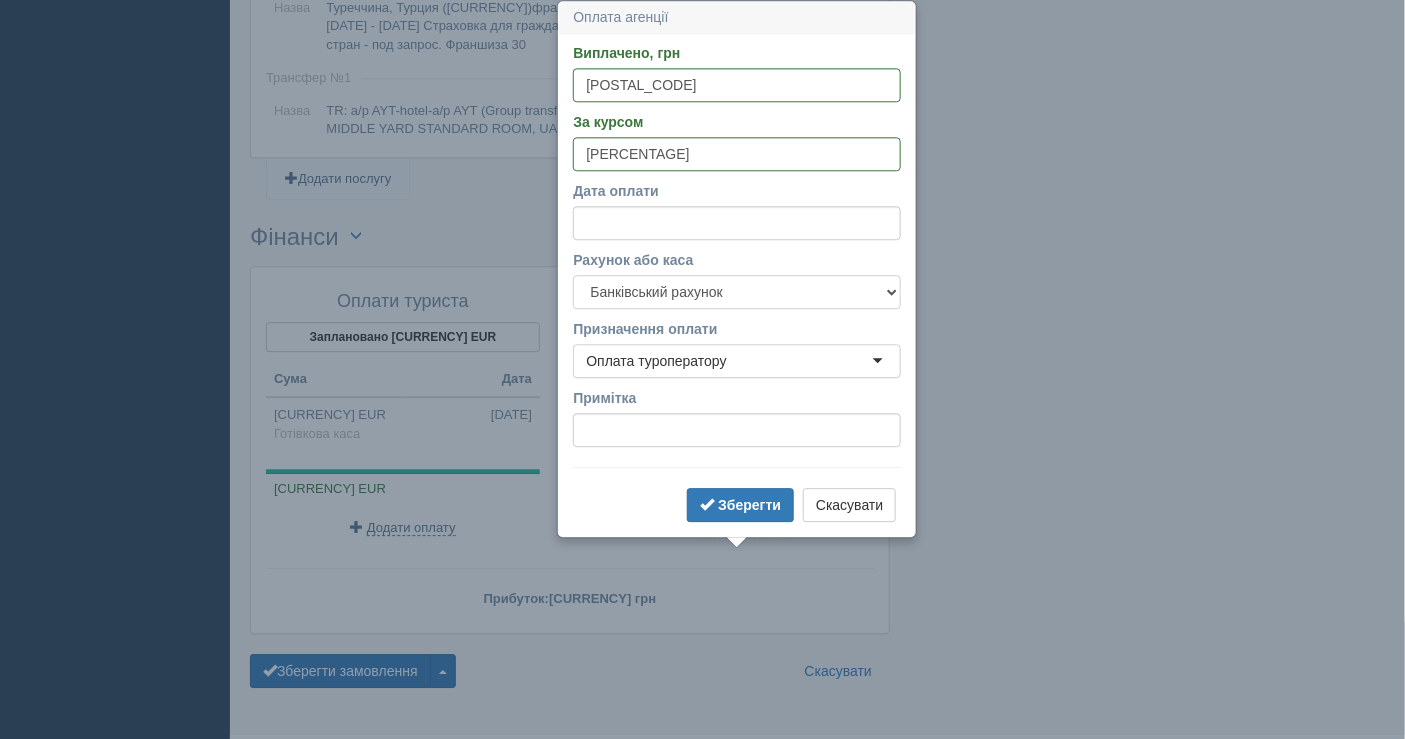 click on "Банківський рахунок
Готівкова каса" at bounding box center [737, 292] 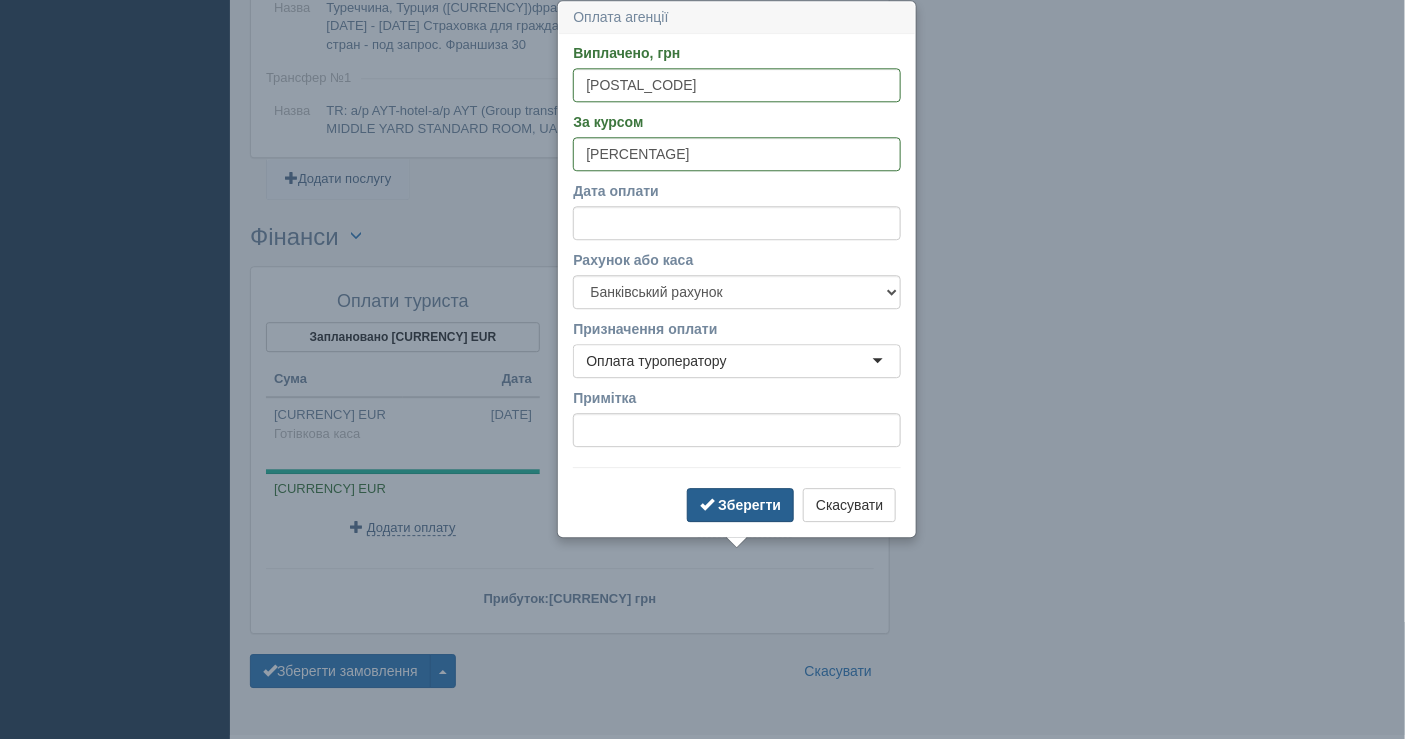 click on "Зберегти" at bounding box center [749, 505] 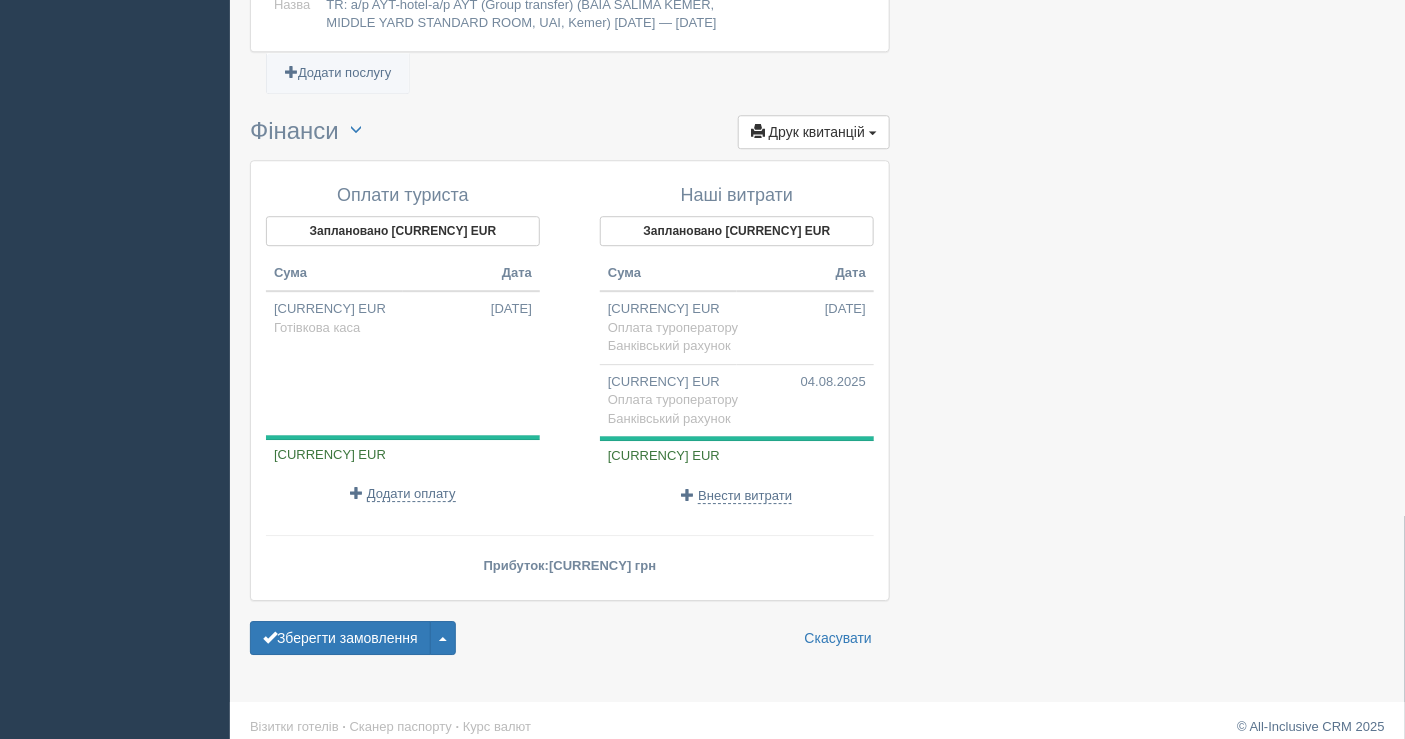 scroll, scrollTop: 1811, scrollLeft: 0, axis: vertical 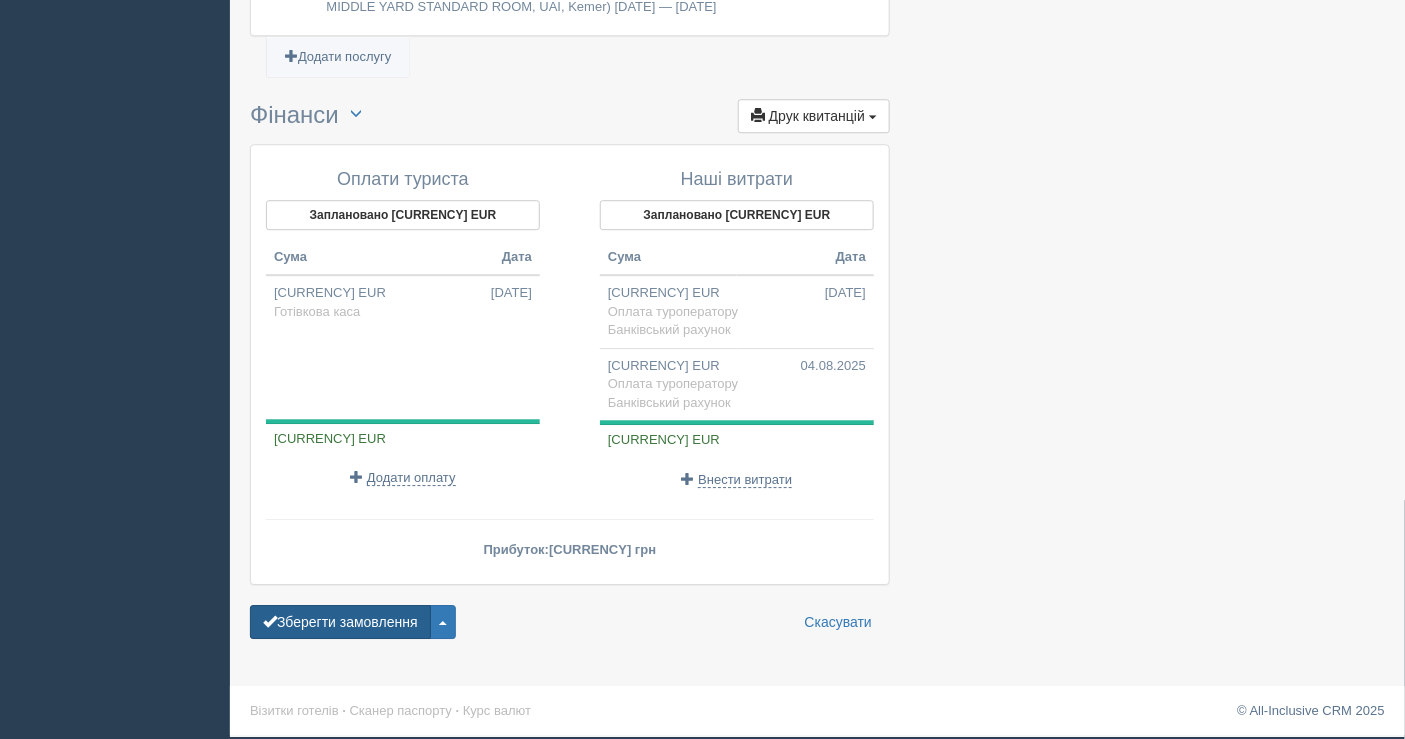 click on "Зберегти замовлення" at bounding box center [340, 622] 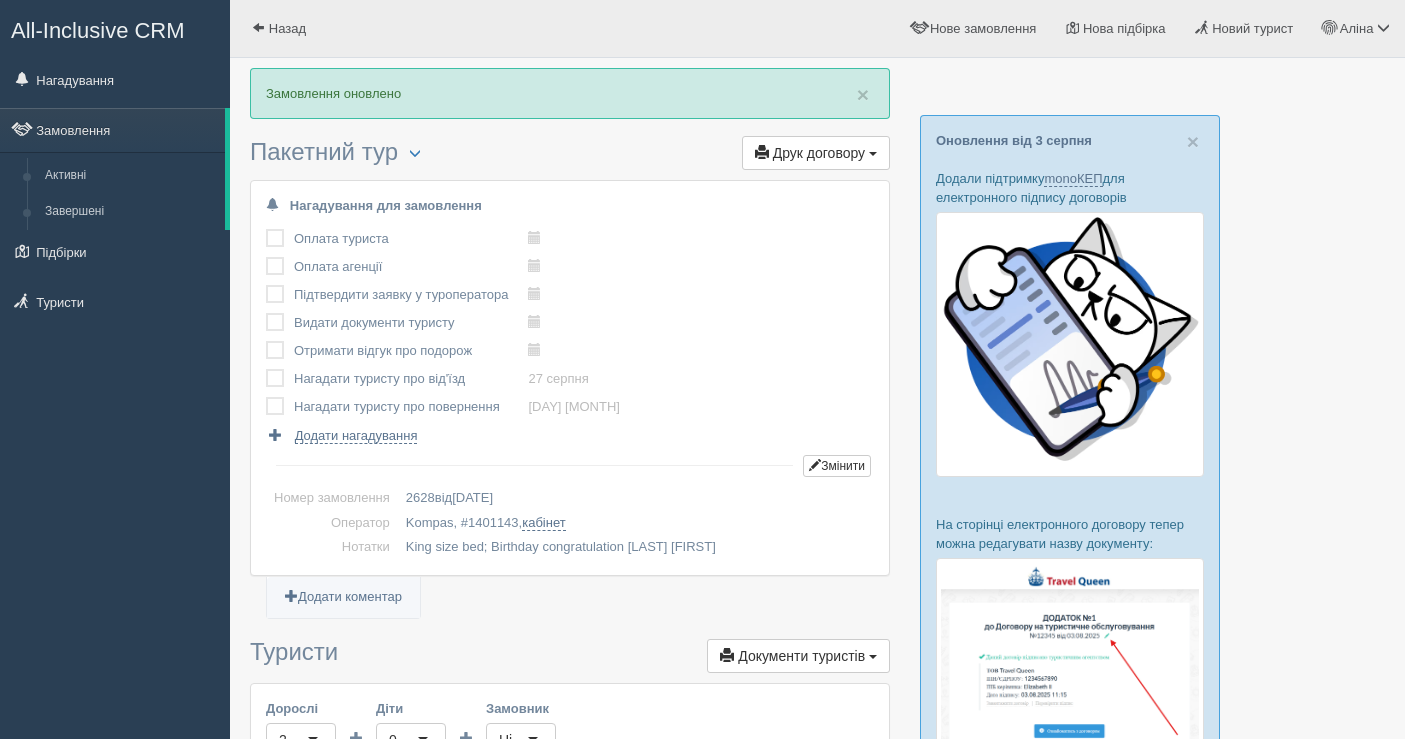 scroll, scrollTop: 0, scrollLeft: 0, axis: both 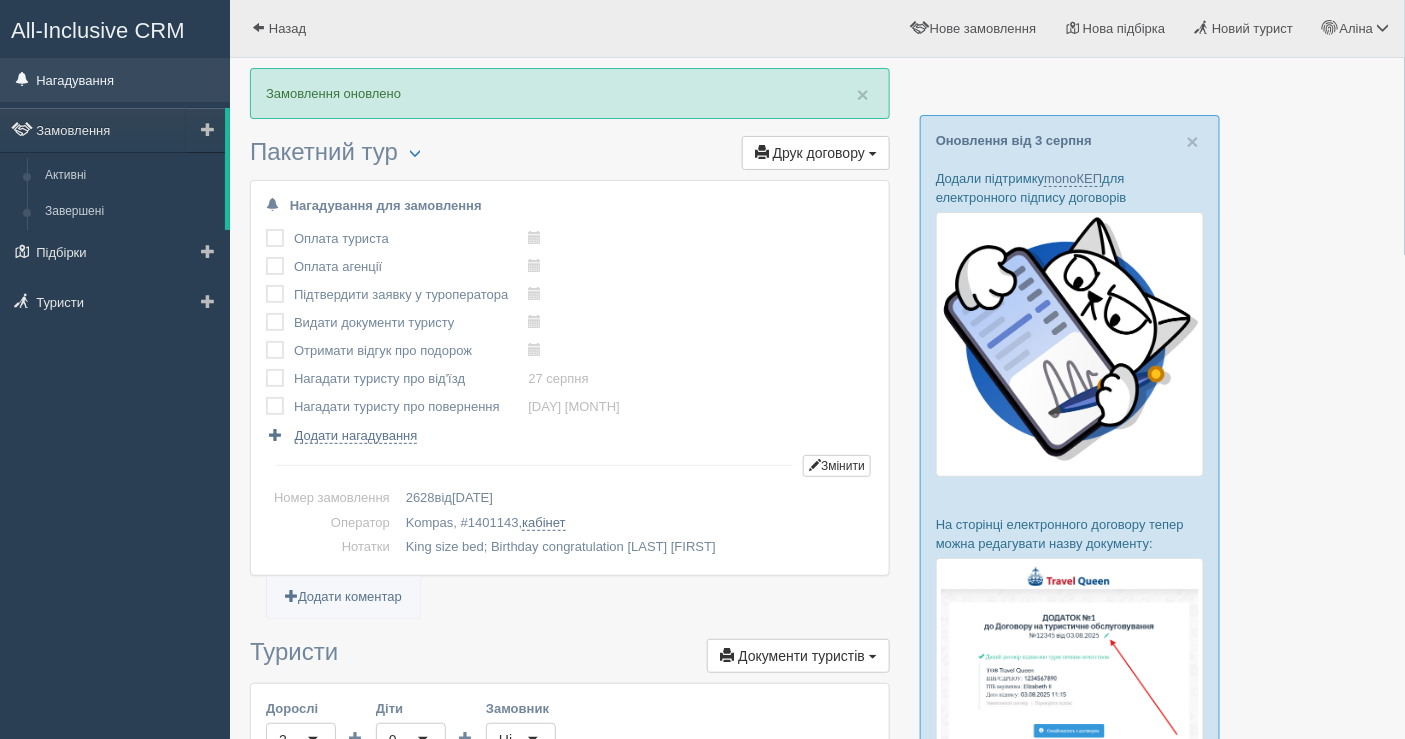 click on "Нагадування" at bounding box center (115, 80) 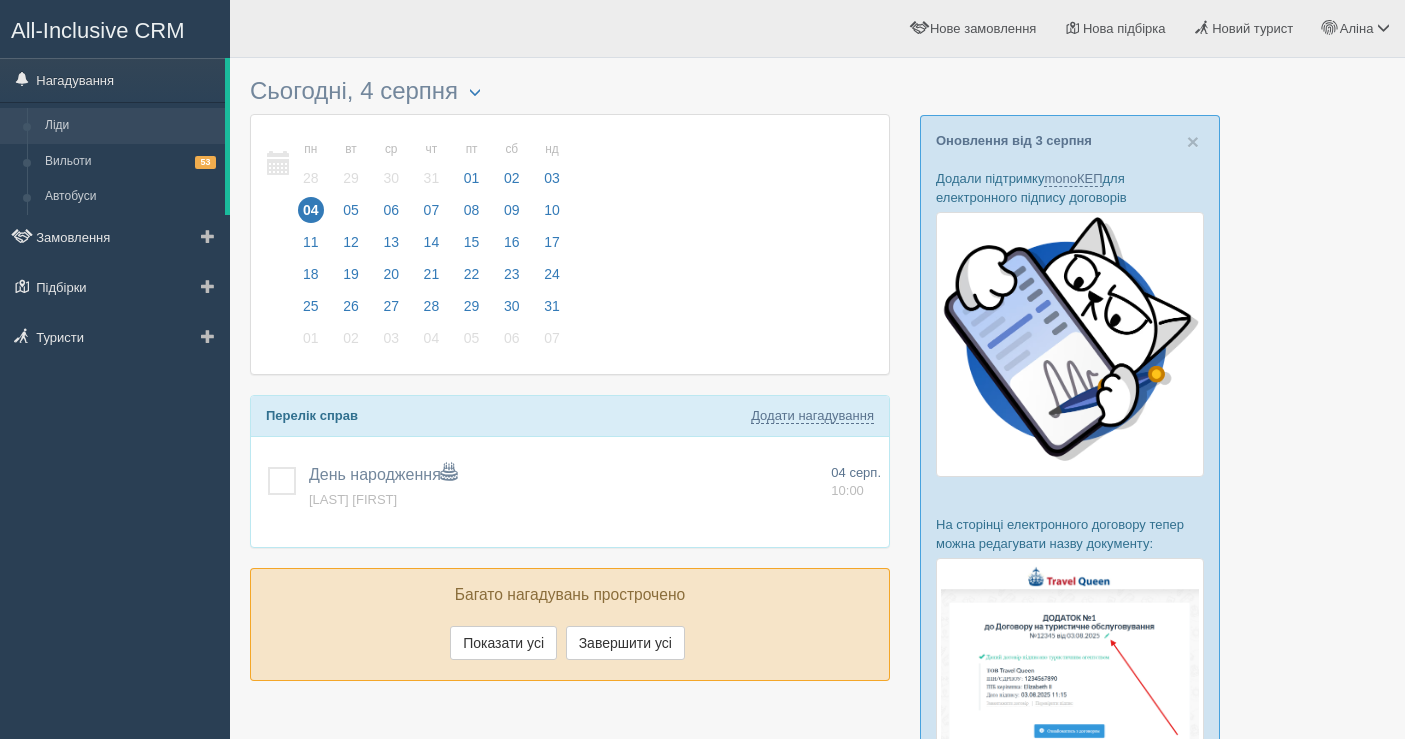 scroll, scrollTop: 0, scrollLeft: 0, axis: both 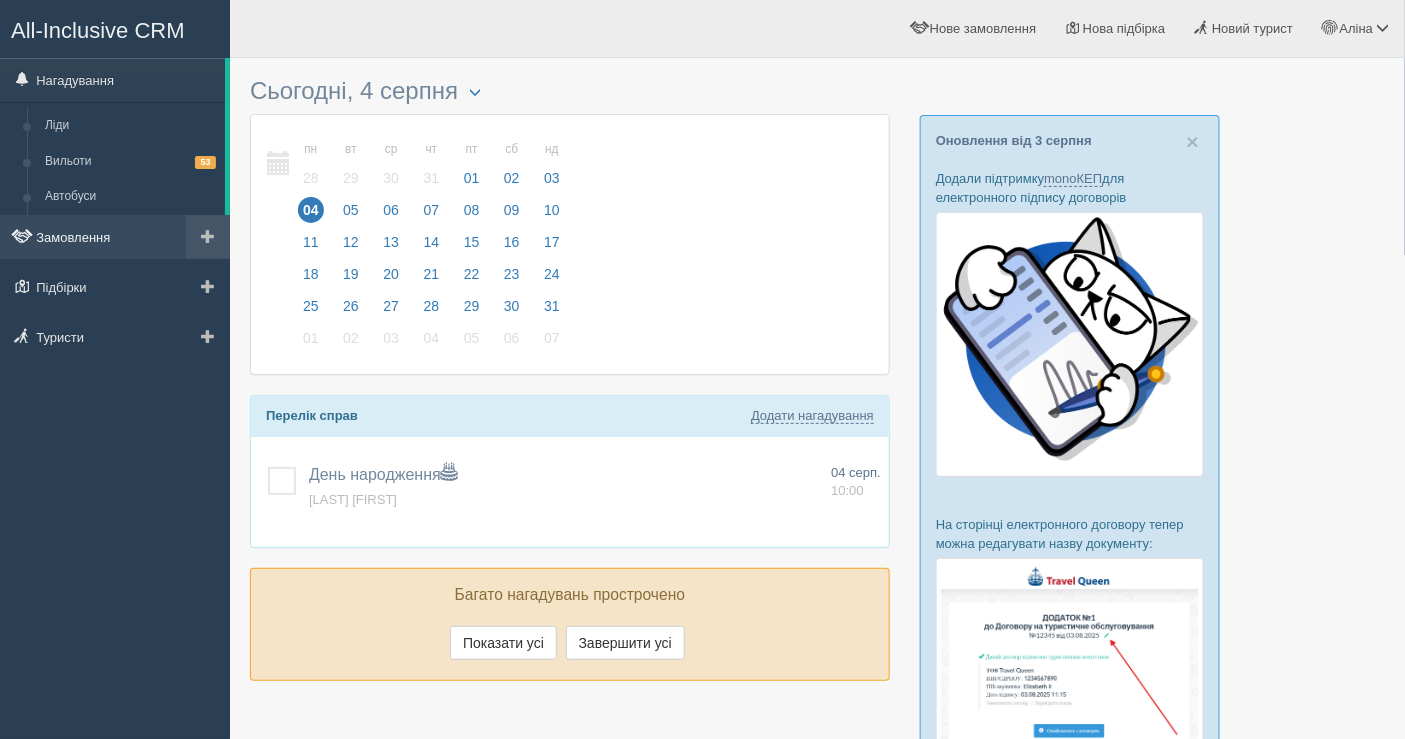 click on "Замовлення" at bounding box center [115, 237] 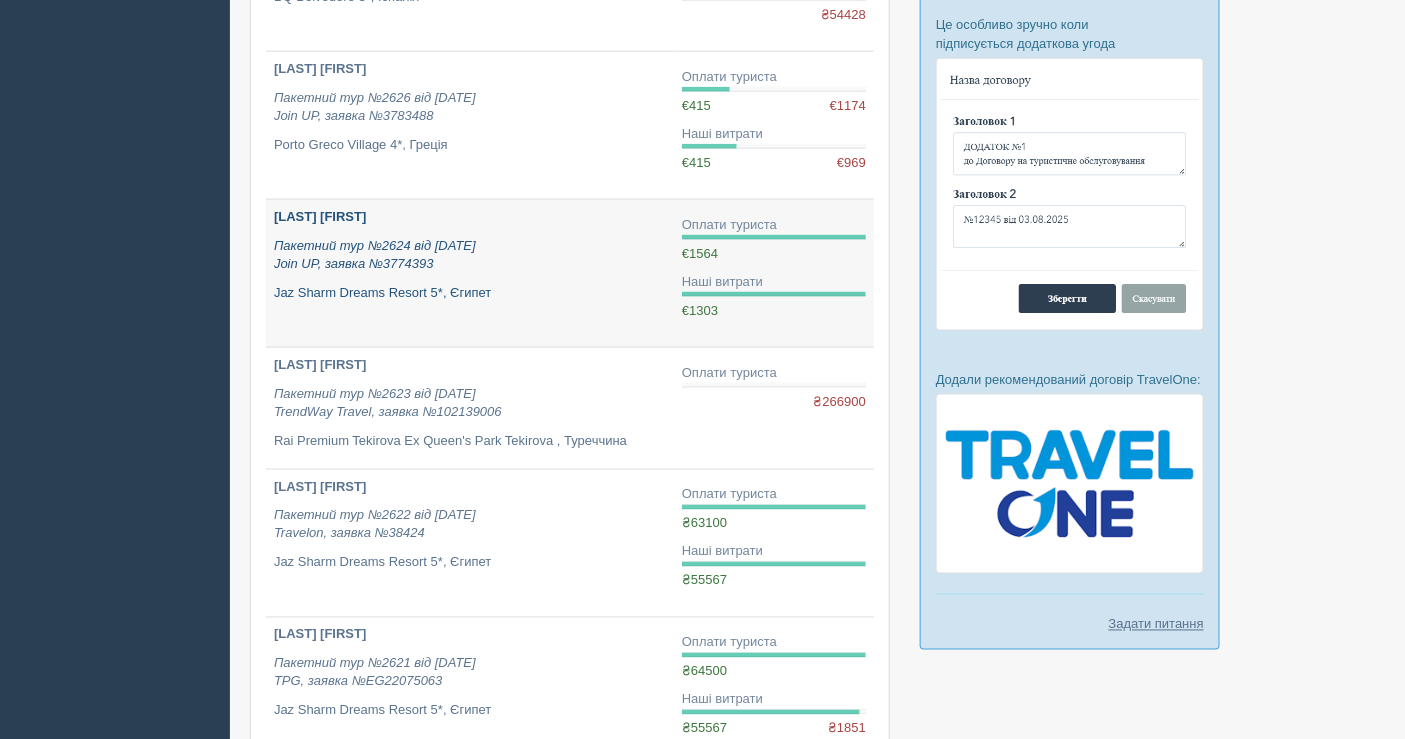 scroll, scrollTop: 777, scrollLeft: 0, axis: vertical 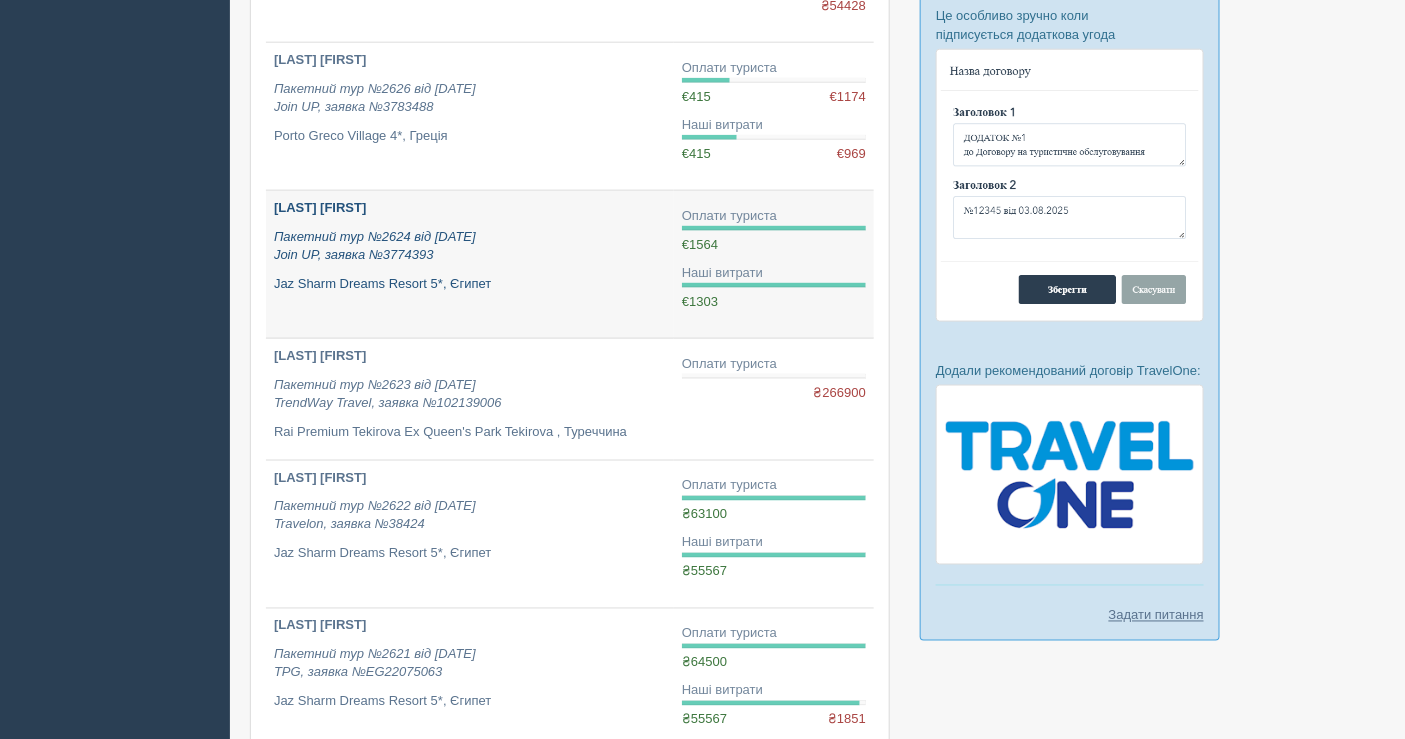 click on "Jaz Sharm Dreams Resort 5*, Єгипет" at bounding box center (470, 284) 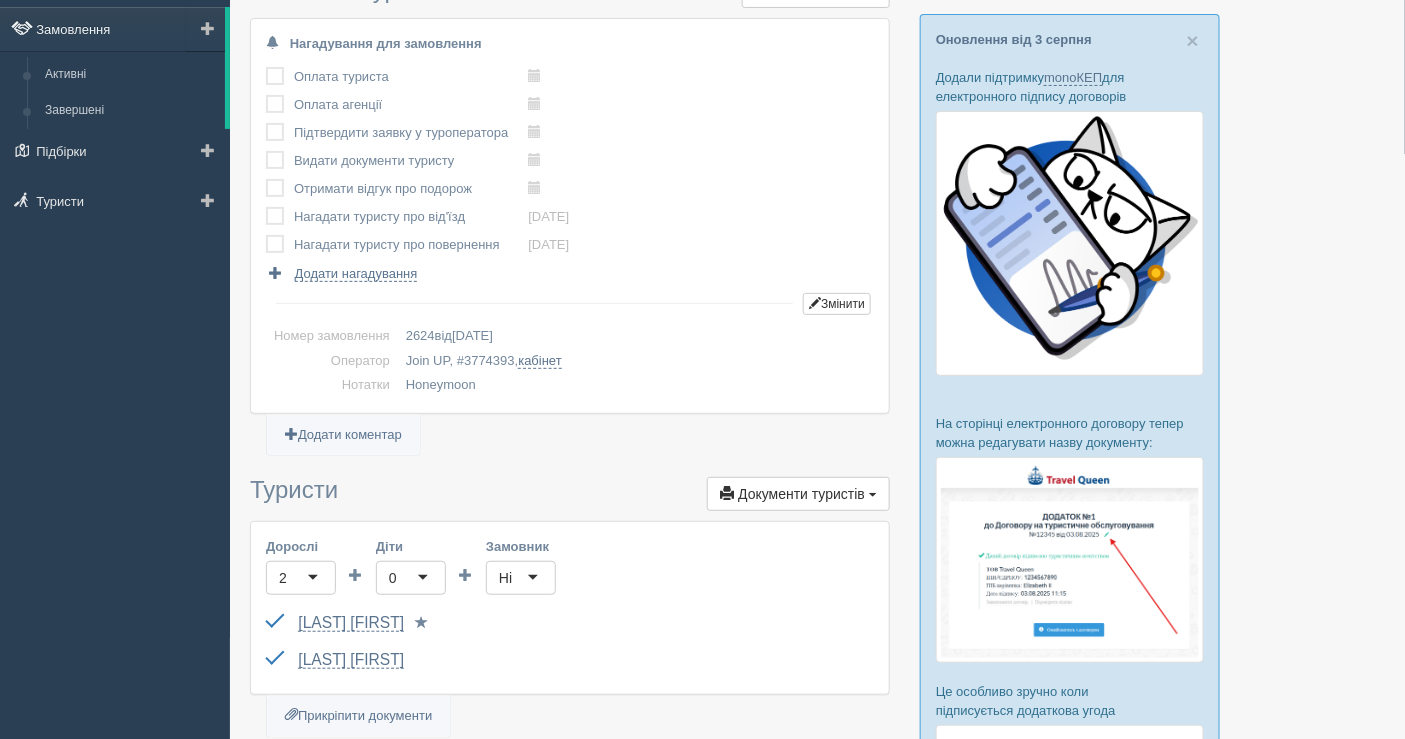 scroll, scrollTop: 0, scrollLeft: 0, axis: both 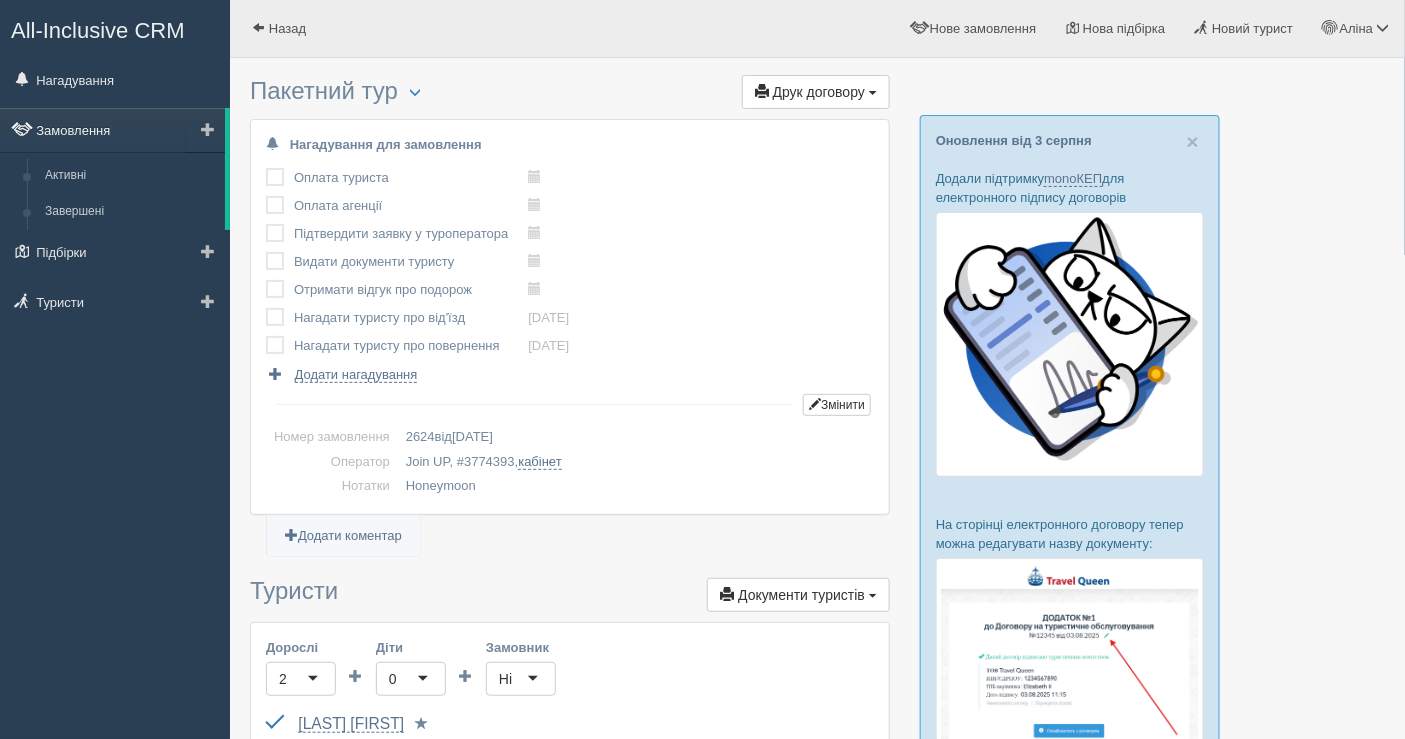 click on "Замовлення" at bounding box center (112, 130) 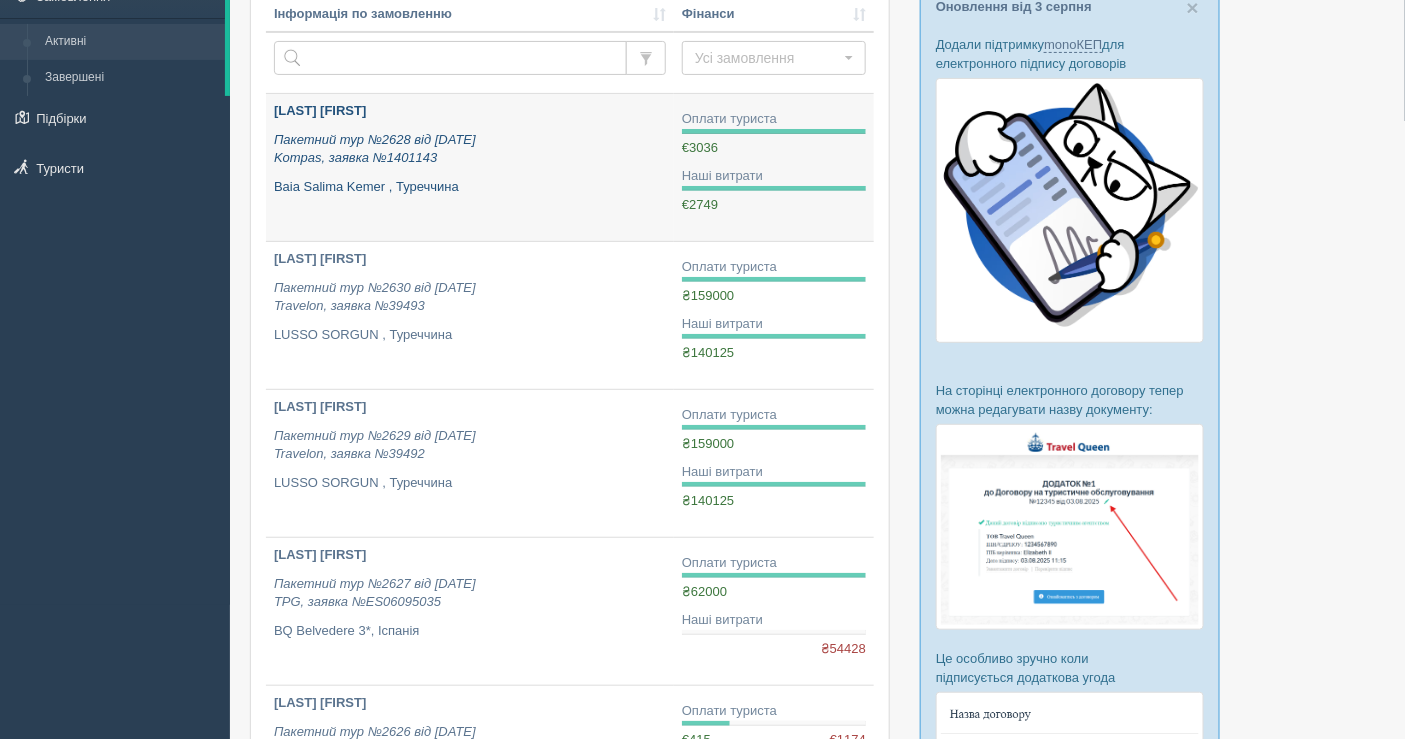 scroll, scrollTop: 111, scrollLeft: 0, axis: vertical 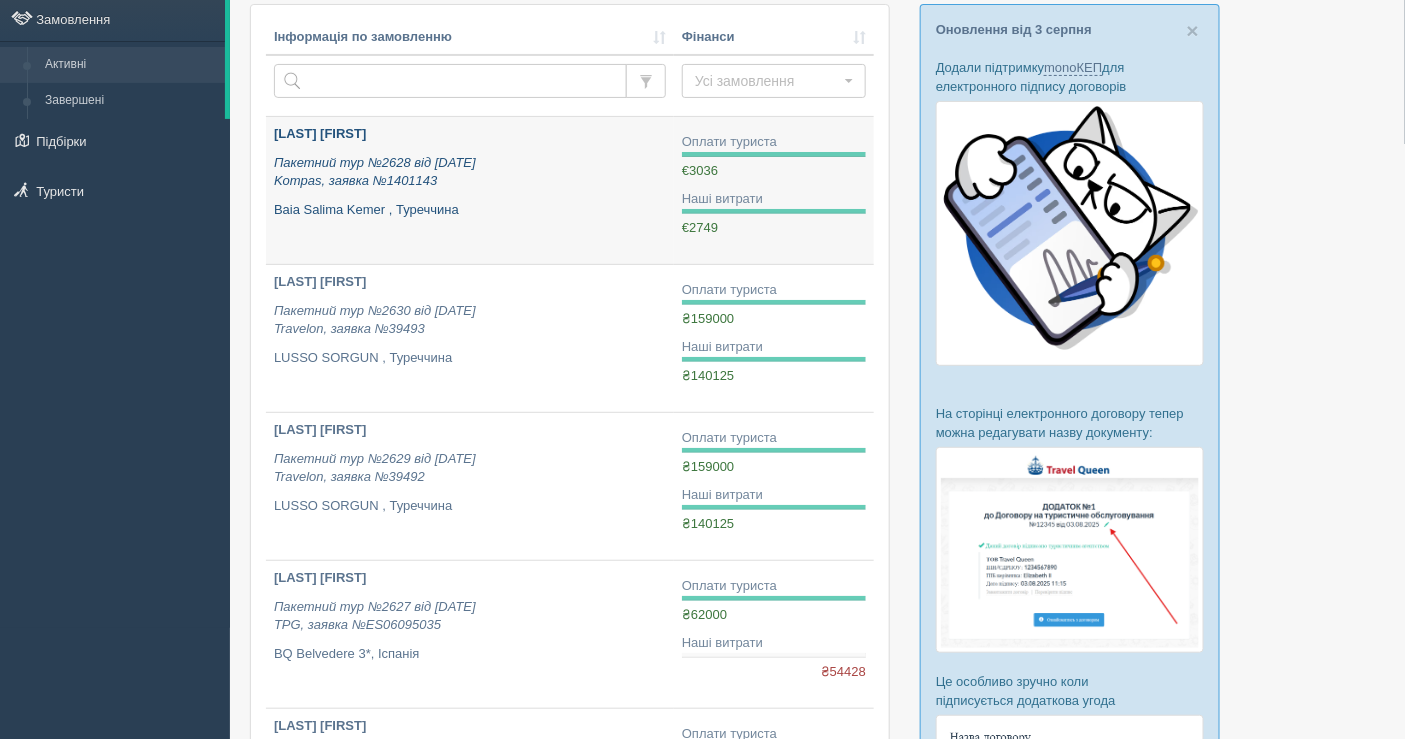 click on "Baia Salima Kemer , Туреччина" at bounding box center (470, 210) 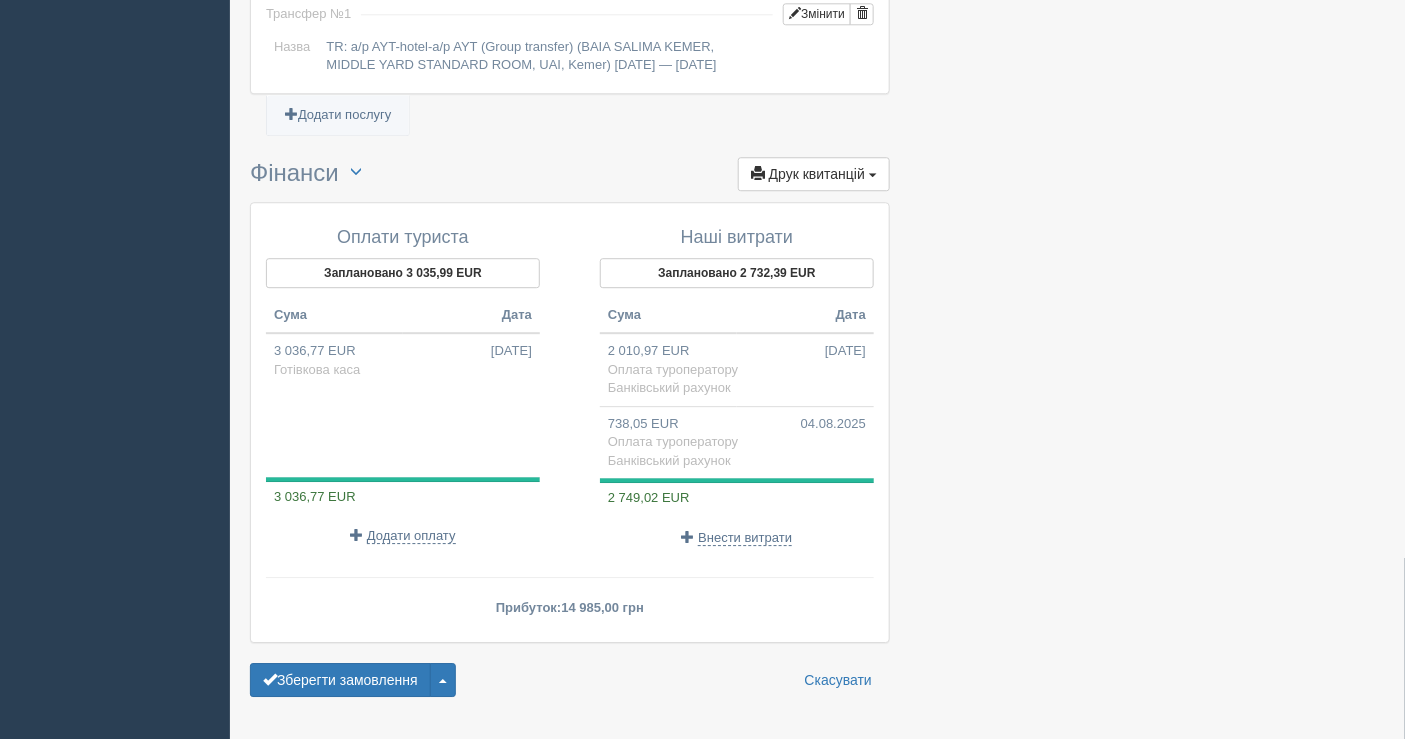 scroll, scrollTop: 1811, scrollLeft: 0, axis: vertical 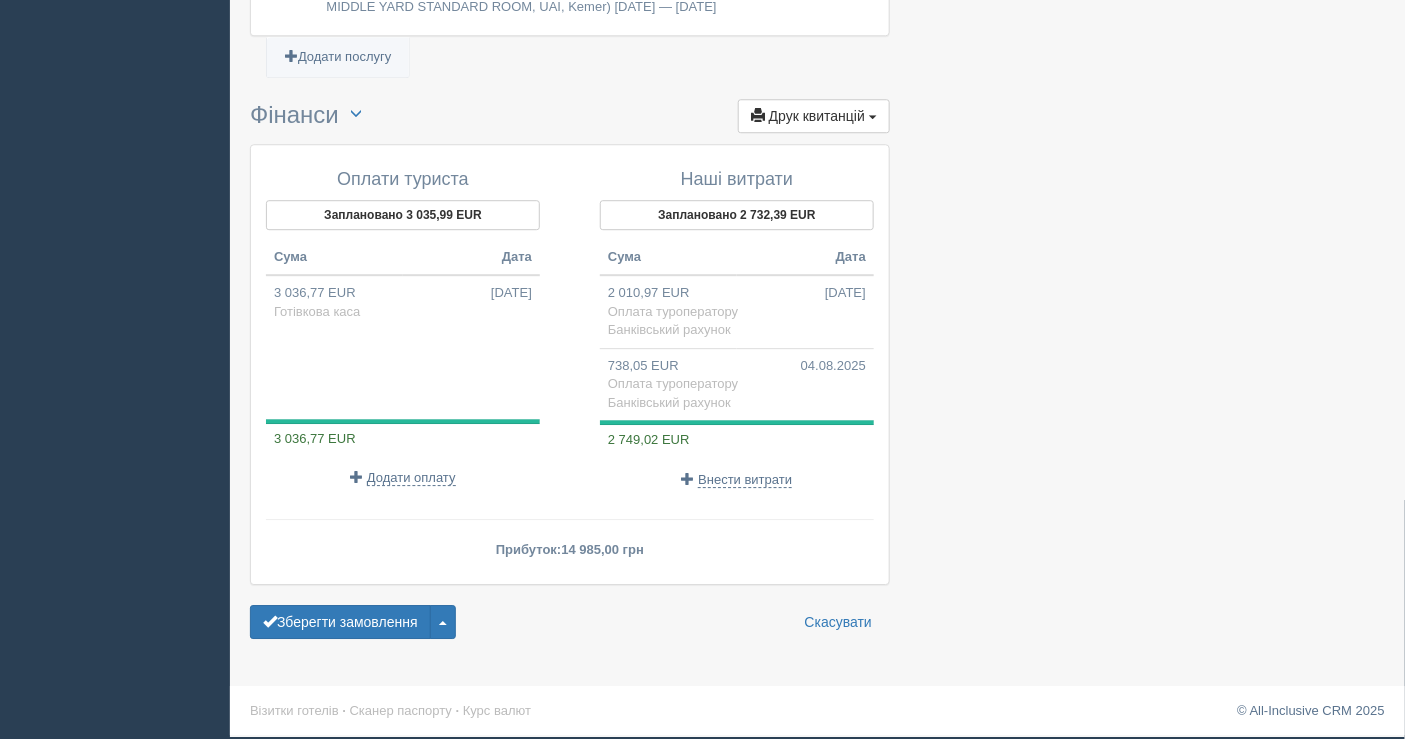 click on "All-Inclusive CRM
Нагадування
Замовлення
Активні
Завершені" at bounding box center (702, -527) 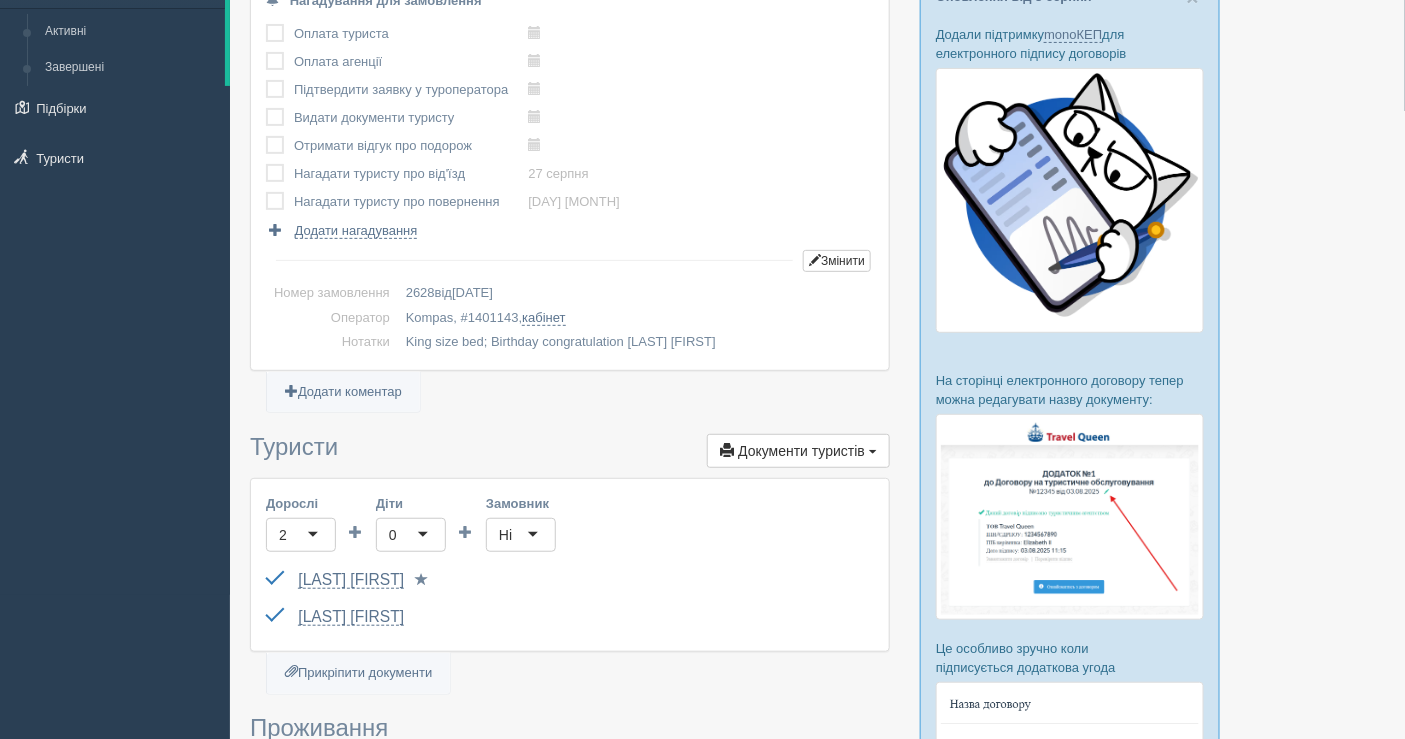 scroll, scrollTop: 0, scrollLeft: 0, axis: both 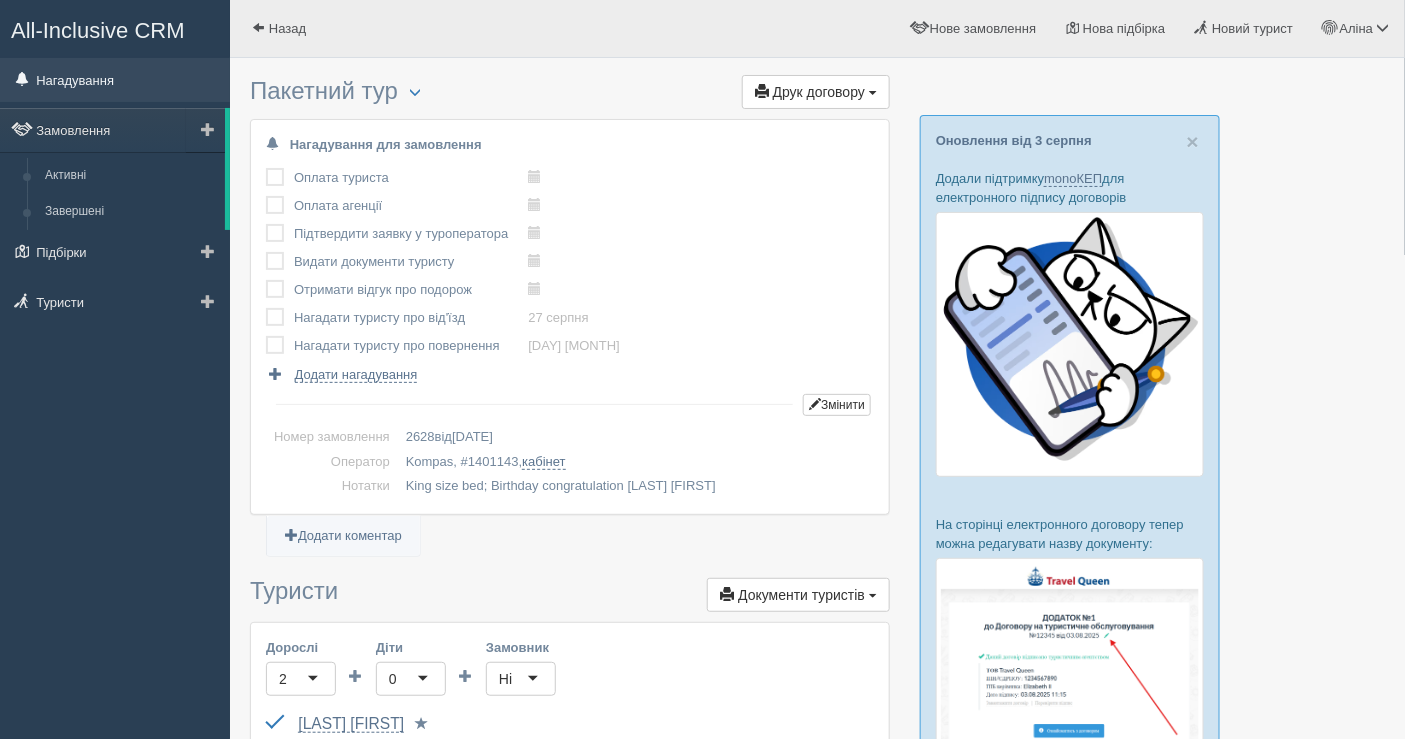 click on "Нагадування" at bounding box center [115, 80] 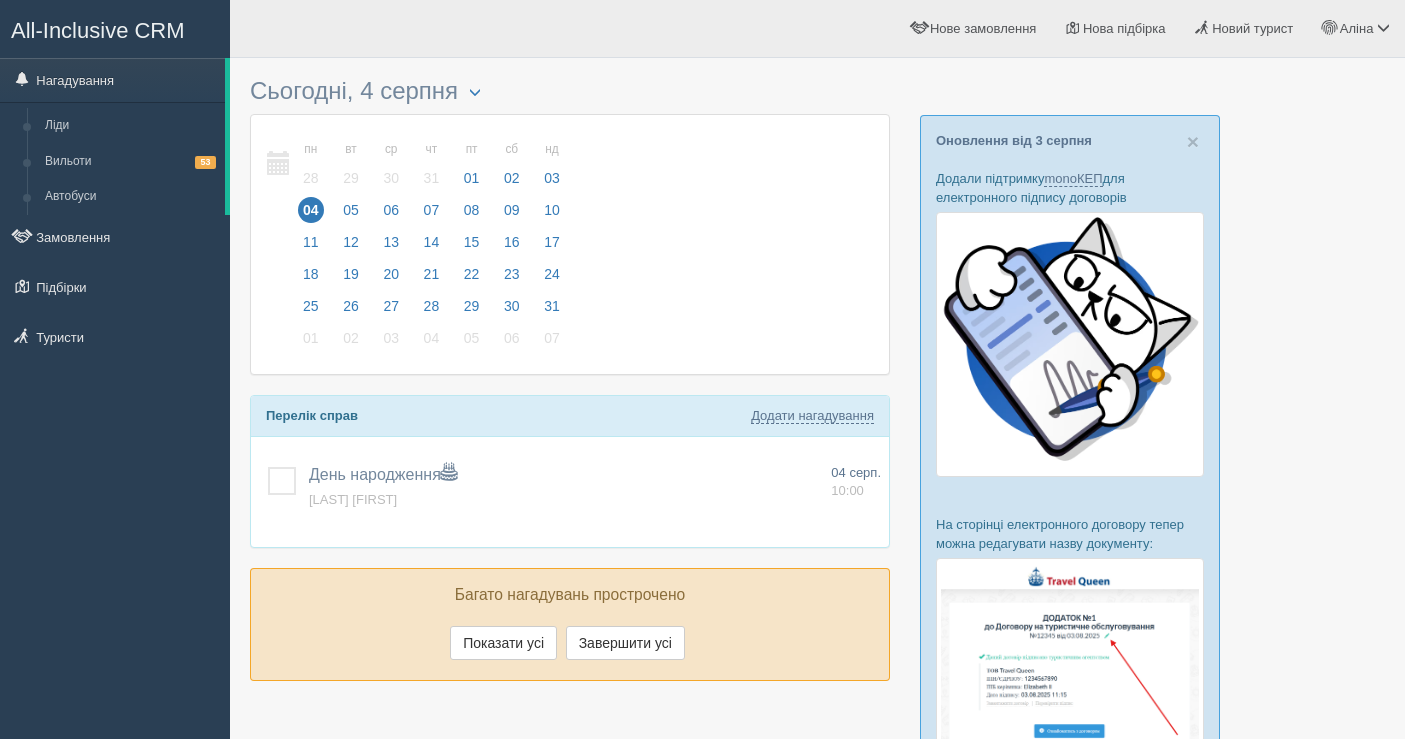 scroll, scrollTop: 0, scrollLeft: 0, axis: both 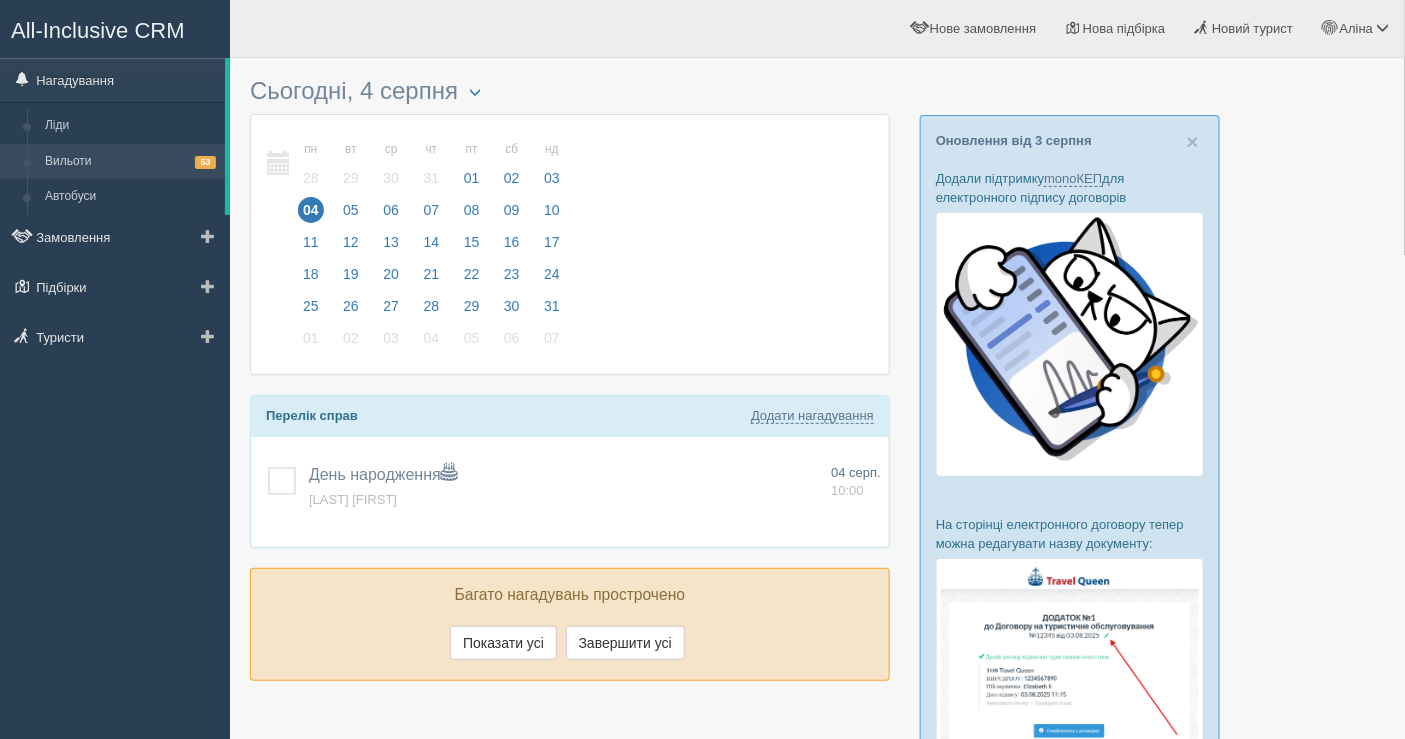 click on "Вильоти 53" at bounding box center (130, 162) 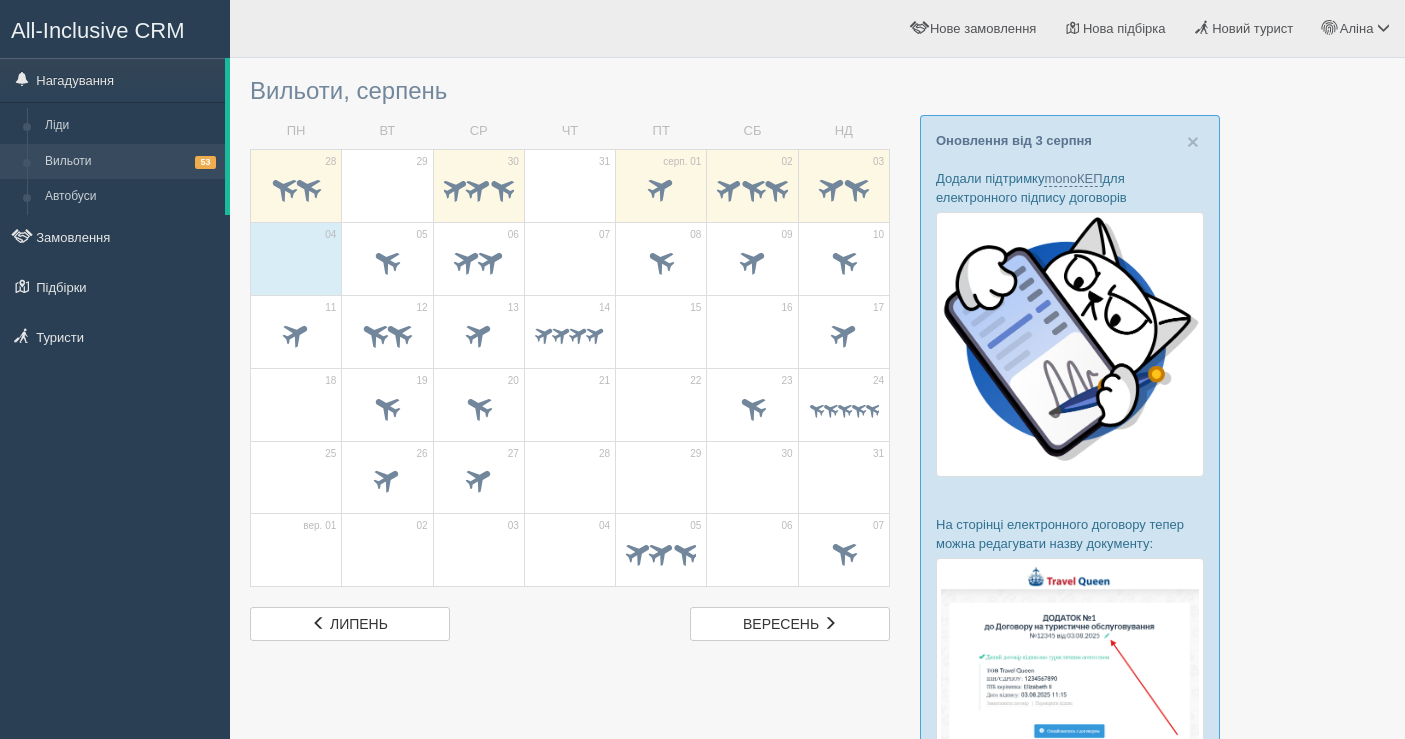 scroll, scrollTop: 0, scrollLeft: 0, axis: both 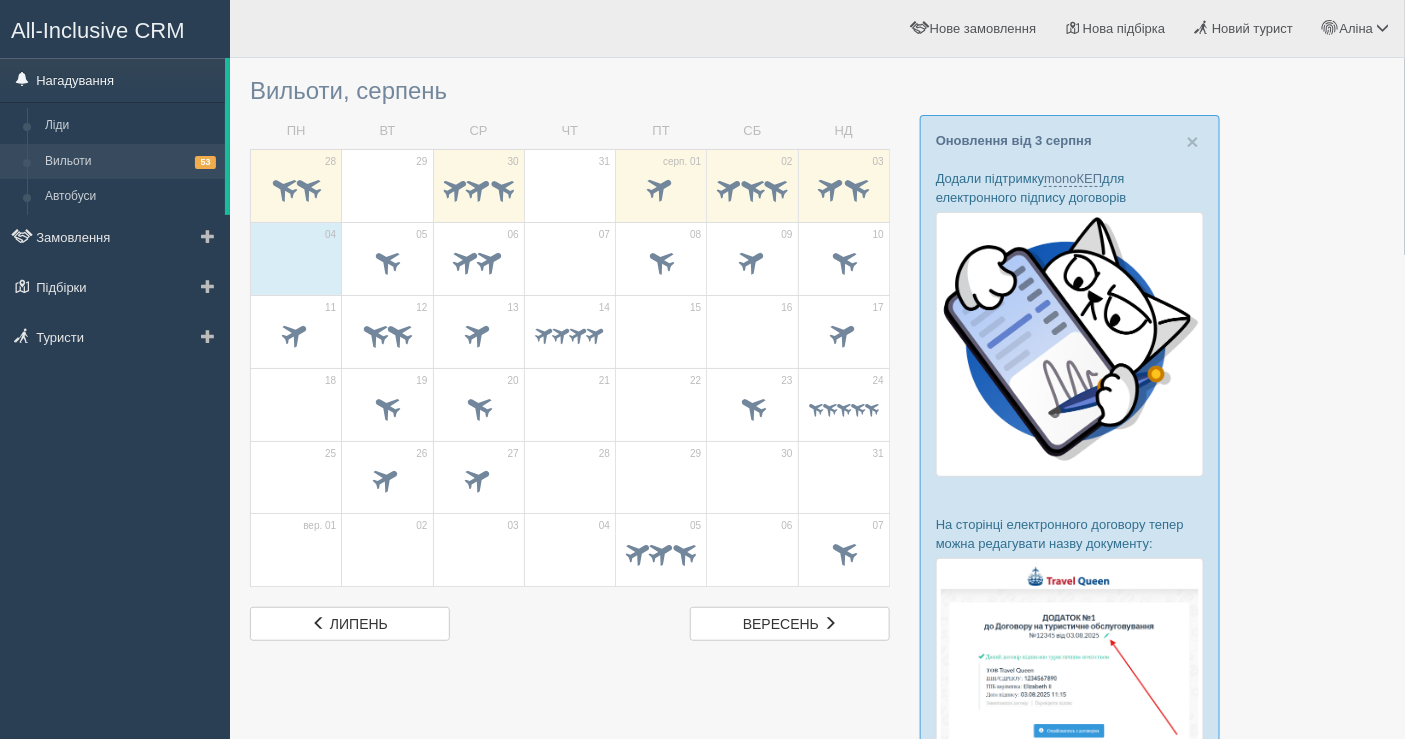 click on "Нагадування" at bounding box center [112, 80] 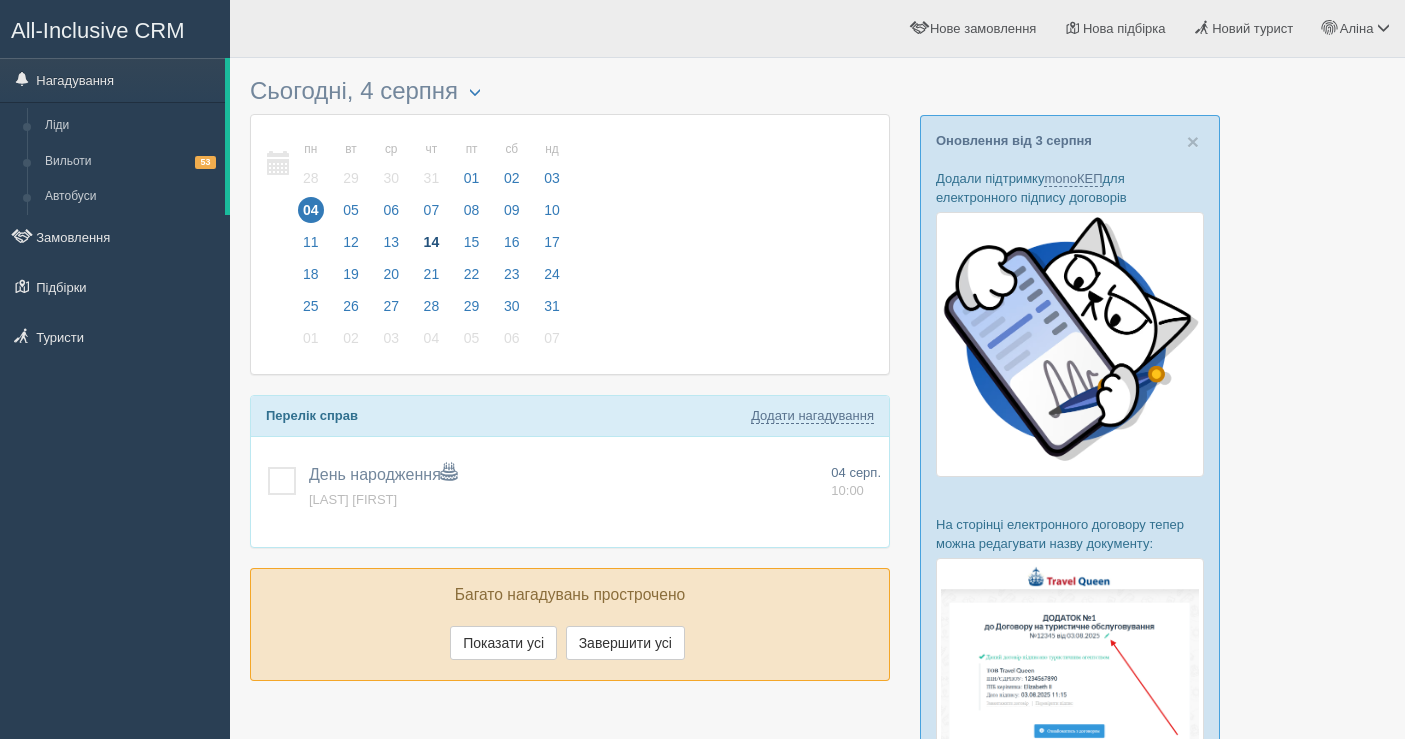 scroll, scrollTop: 0, scrollLeft: 0, axis: both 